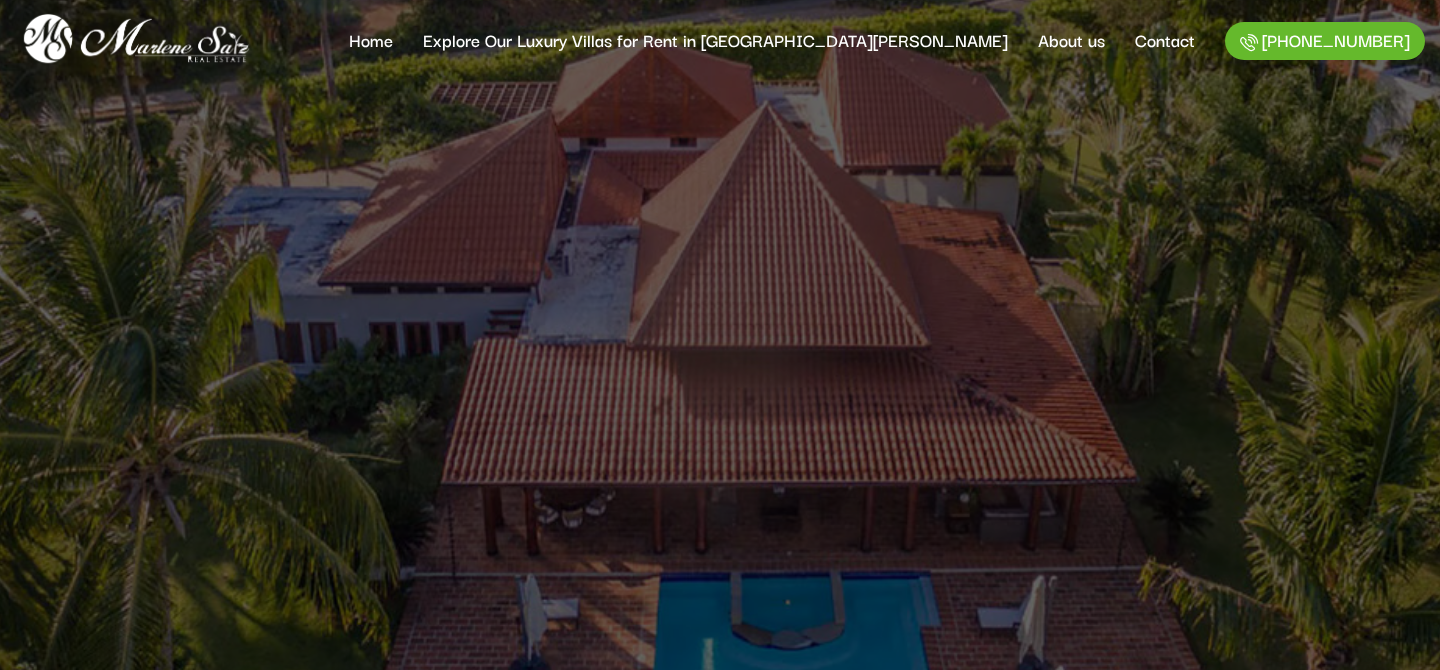 scroll, scrollTop: 0, scrollLeft: 0, axis: both 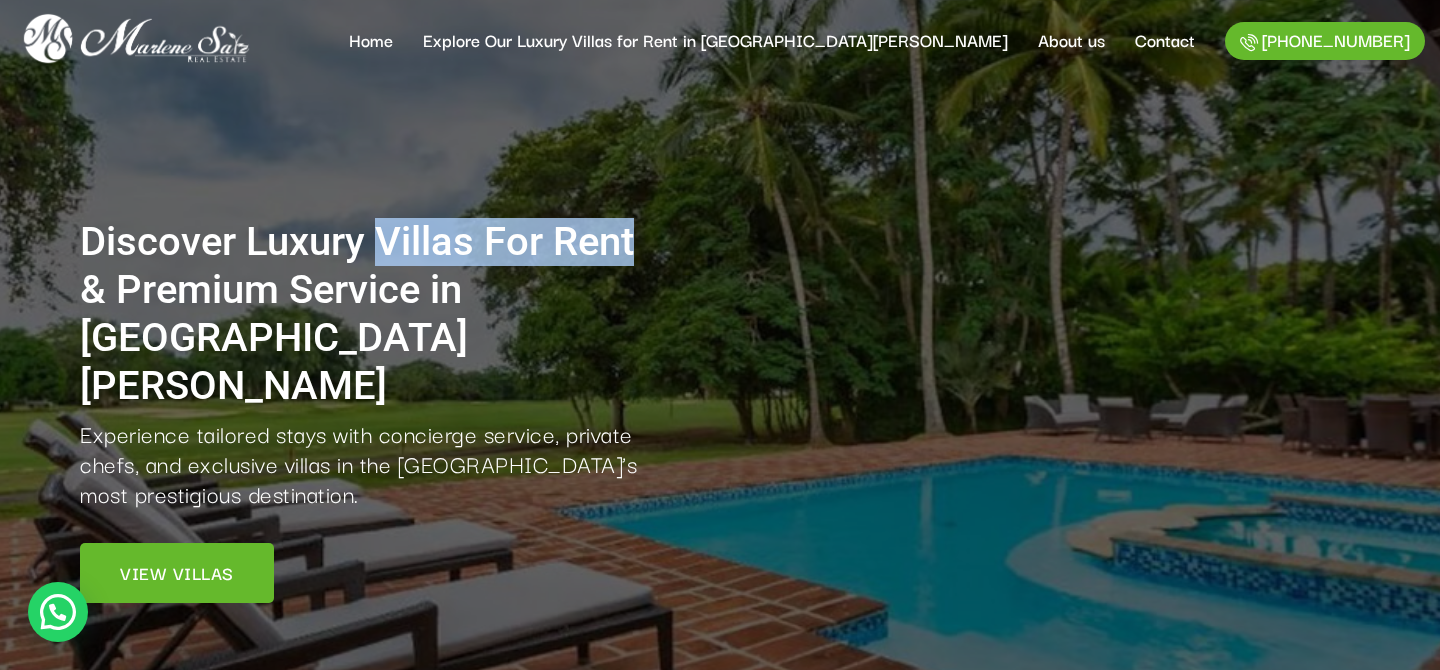 drag, startPoint x: 378, startPoint y: 267, endPoint x: 639, endPoint y: 273, distance: 261.06897 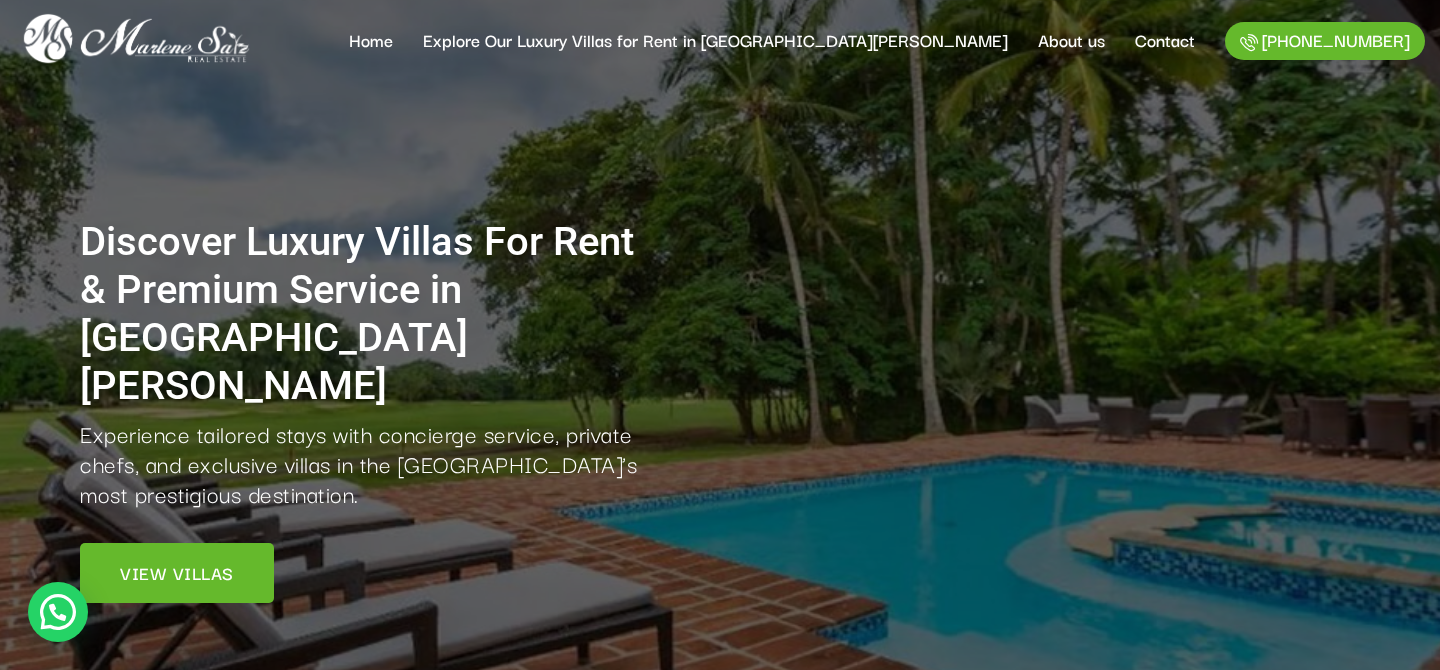 click on "Discover Luxury Villas For Rent & Premium Service in Casa de Campo
Experience tailored stays with concierge service, private chefs, and exclusive villas in the Dominican Republic’s most prestigious destination.
View Villas" at bounding box center (720, 400) 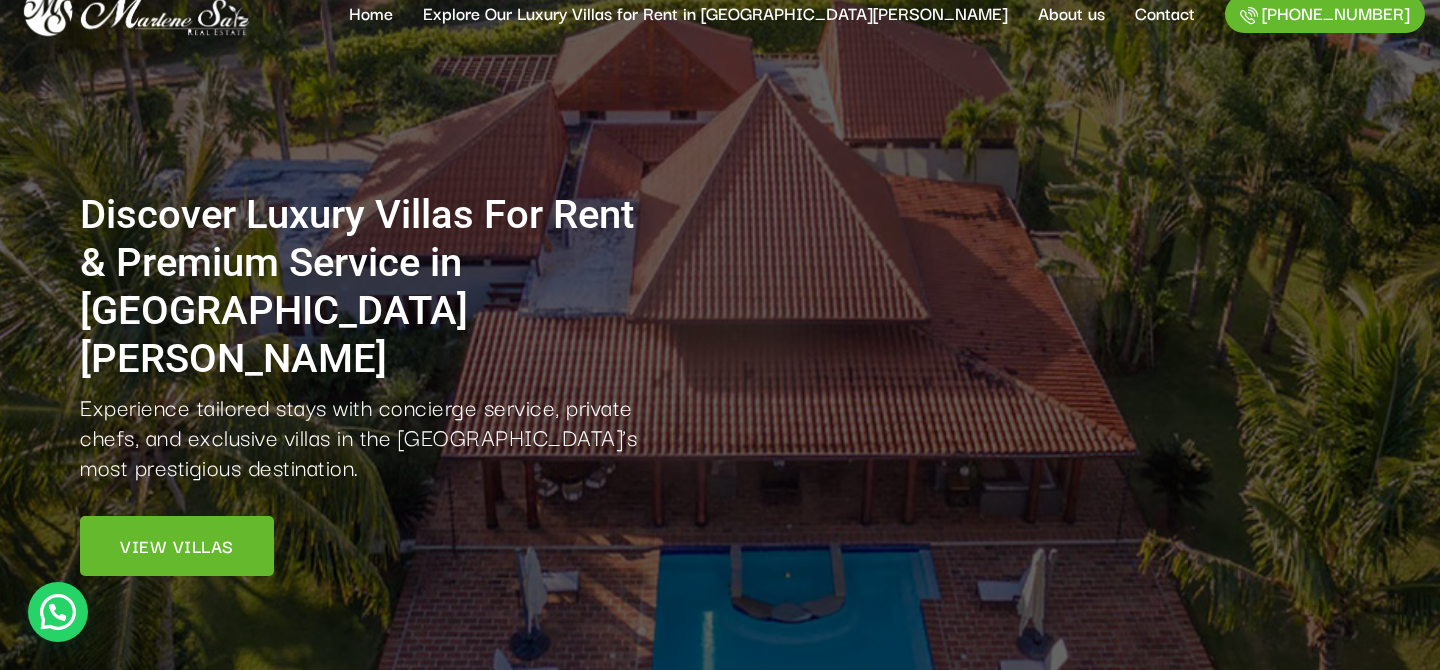 scroll, scrollTop: 28, scrollLeft: 0, axis: vertical 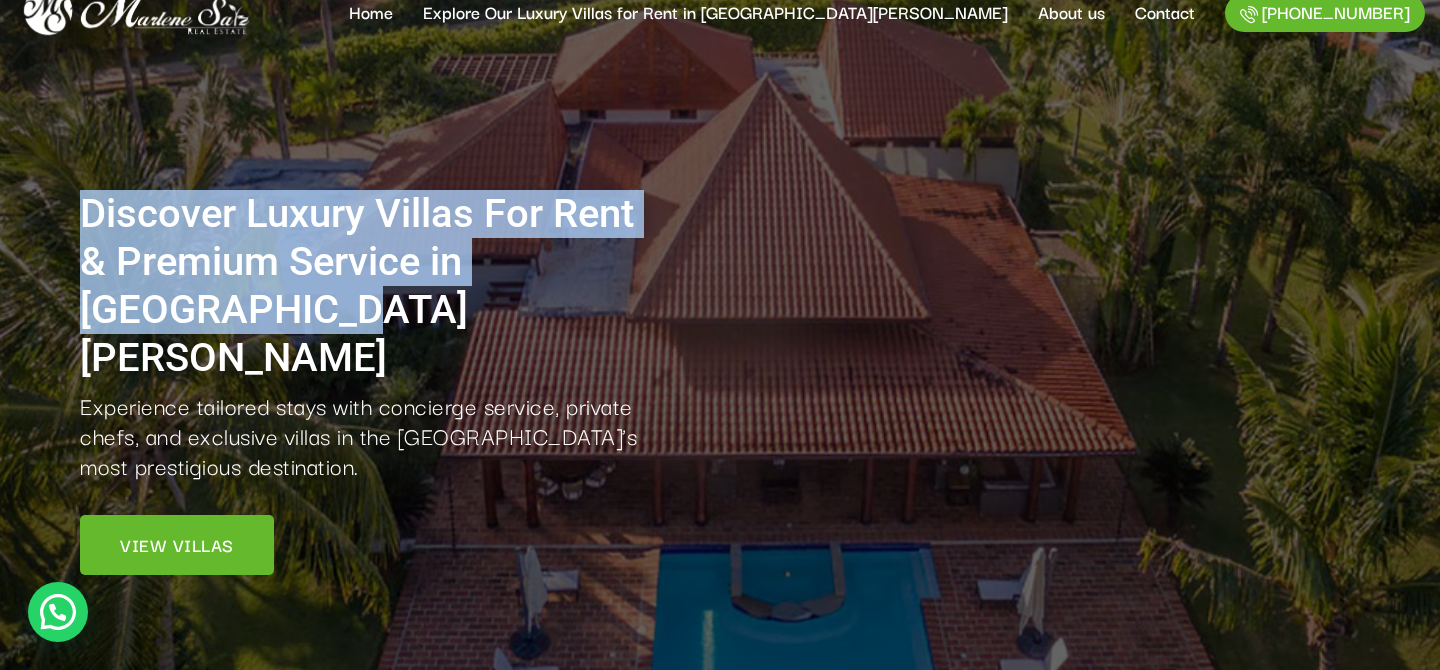 drag, startPoint x: 72, startPoint y: 227, endPoint x: 235, endPoint y: 342, distance: 199.48433 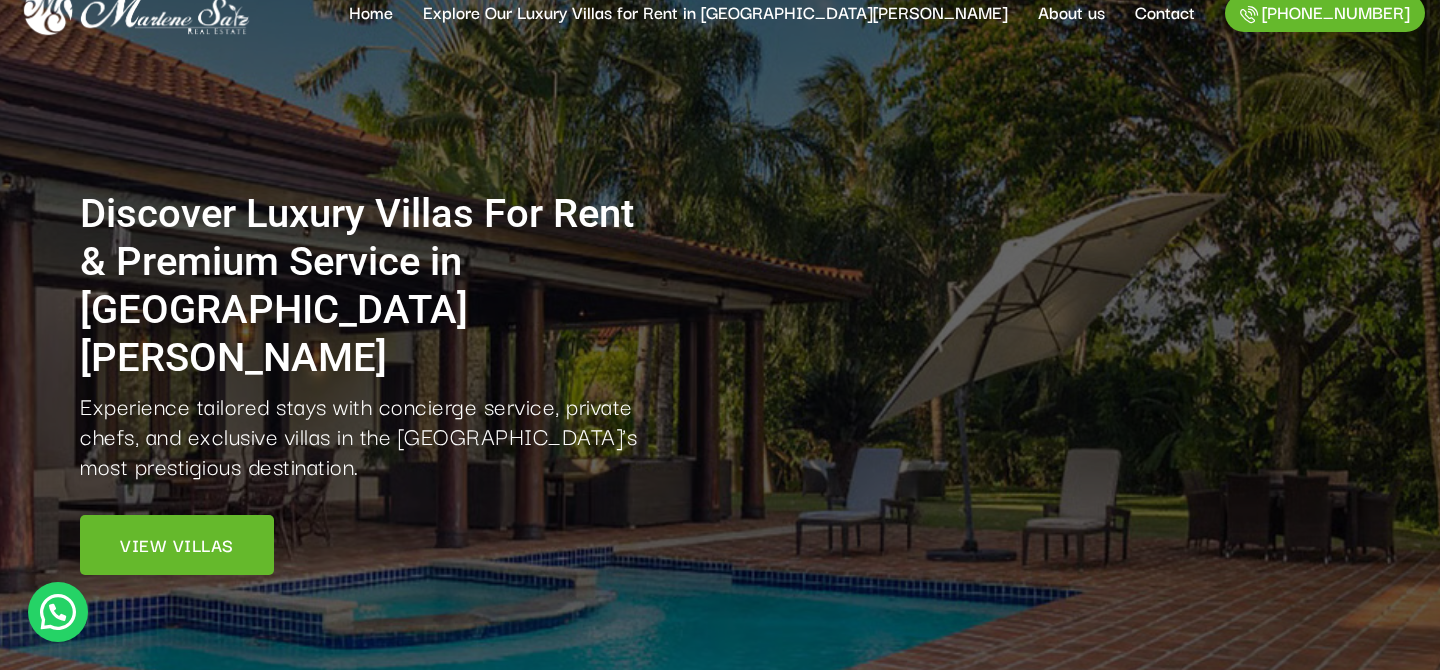 scroll, scrollTop: 0, scrollLeft: 0, axis: both 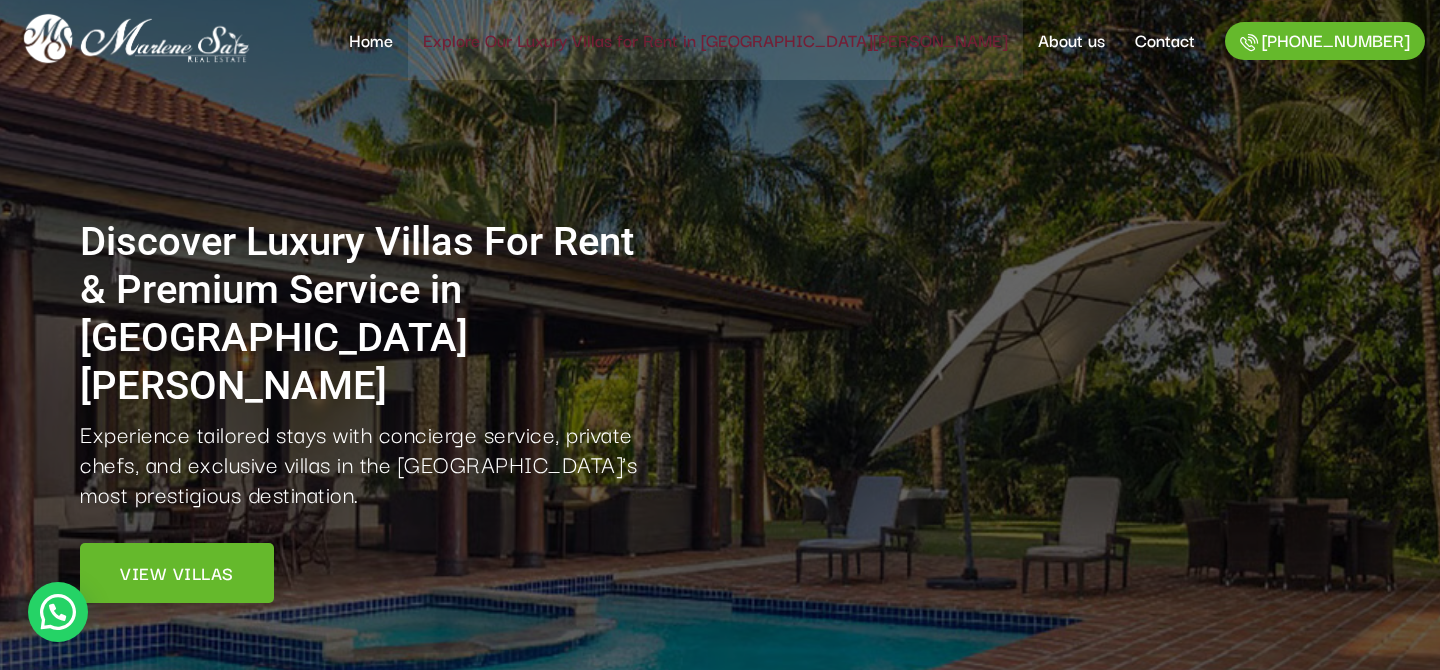 click on "Explore Our Luxury Villas for Rent in [GEOGRAPHIC_DATA]" at bounding box center [715, 40] 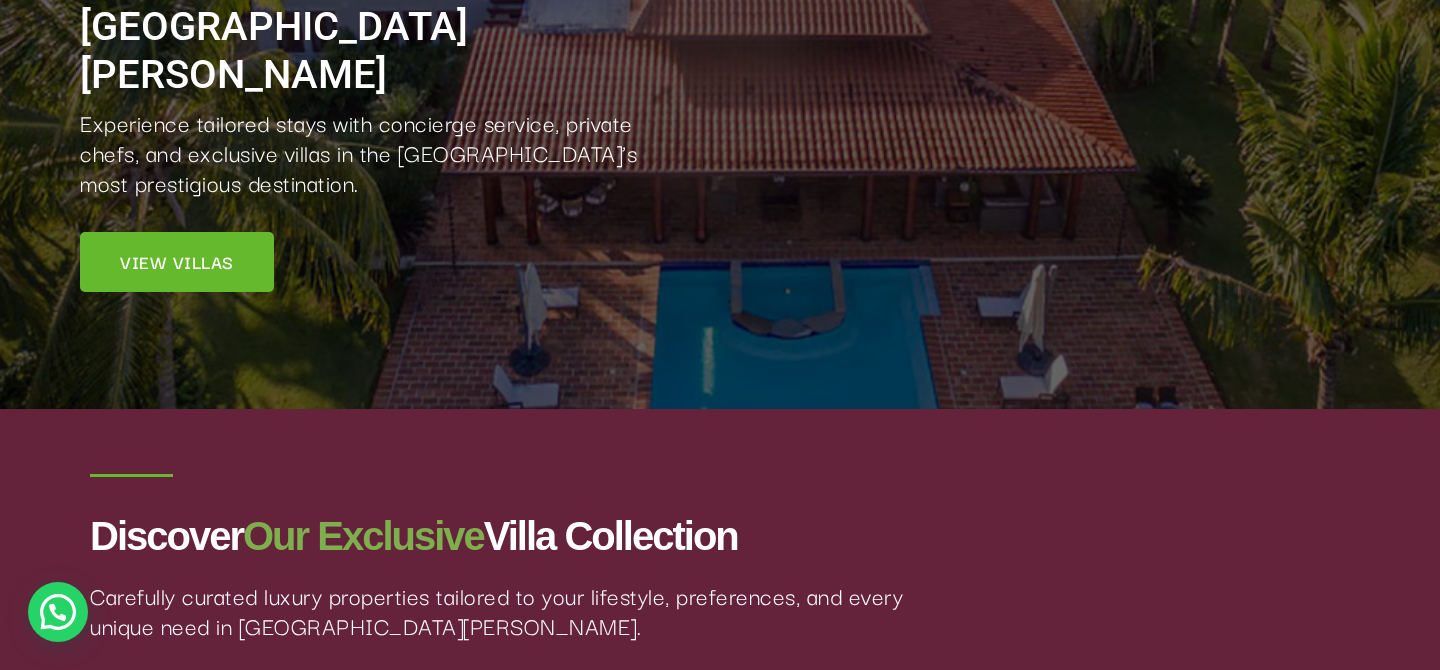 scroll, scrollTop: 186, scrollLeft: 0, axis: vertical 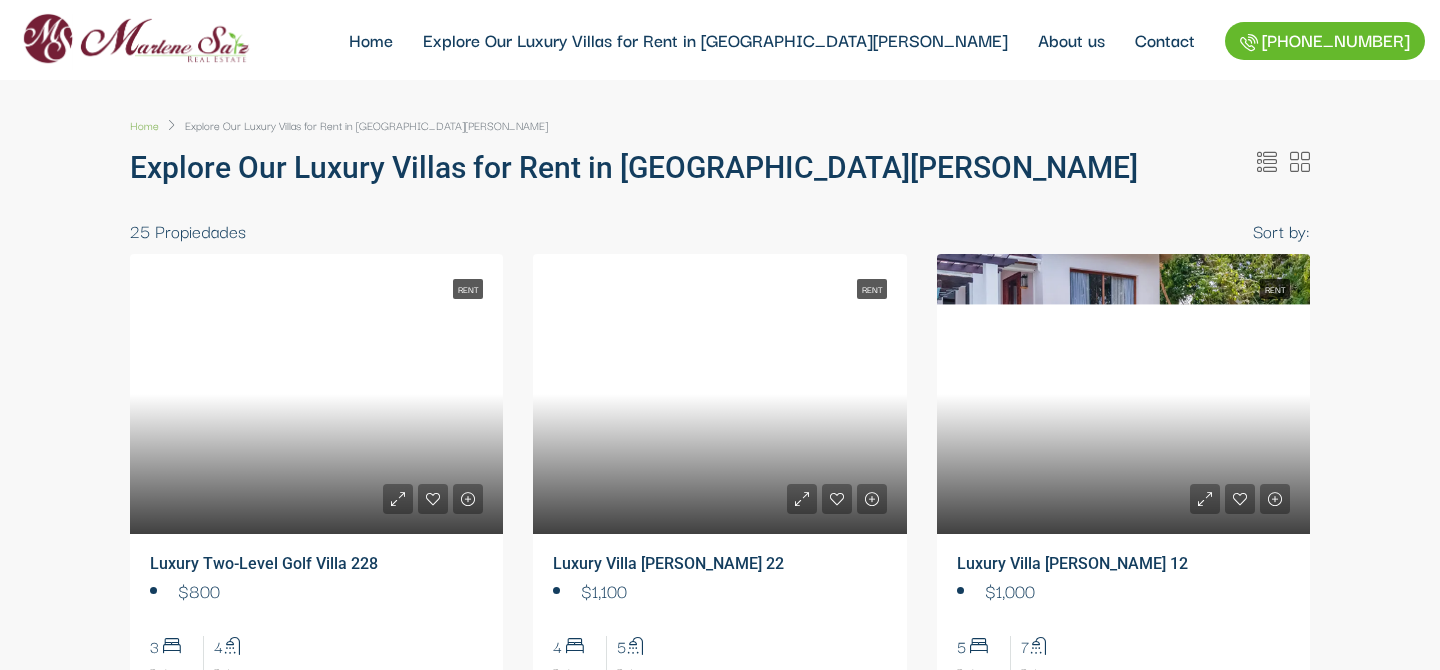select 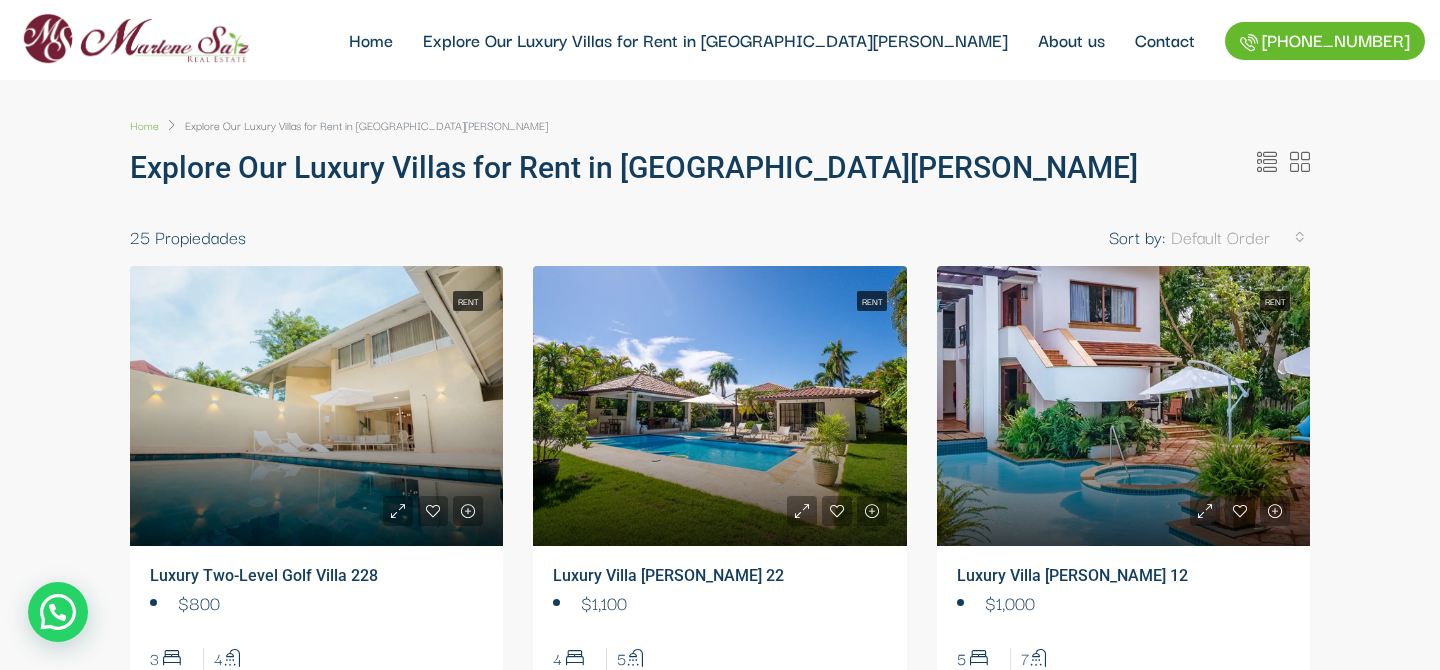 scroll, scrollTop: 0, scrollLeft: 0, axis: both 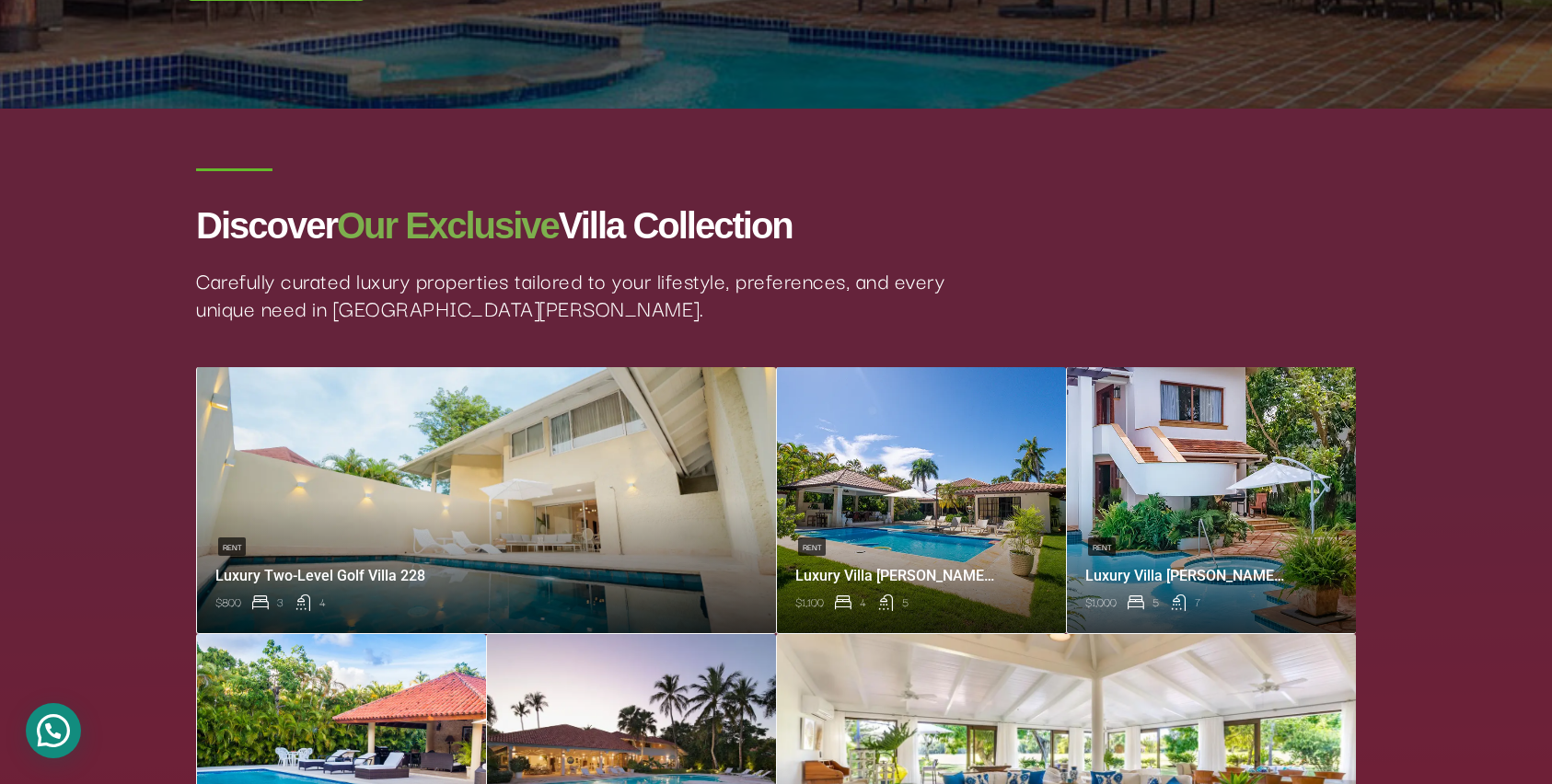 click on "Necesitas Ayuda?" at bounding box center (53, 731) 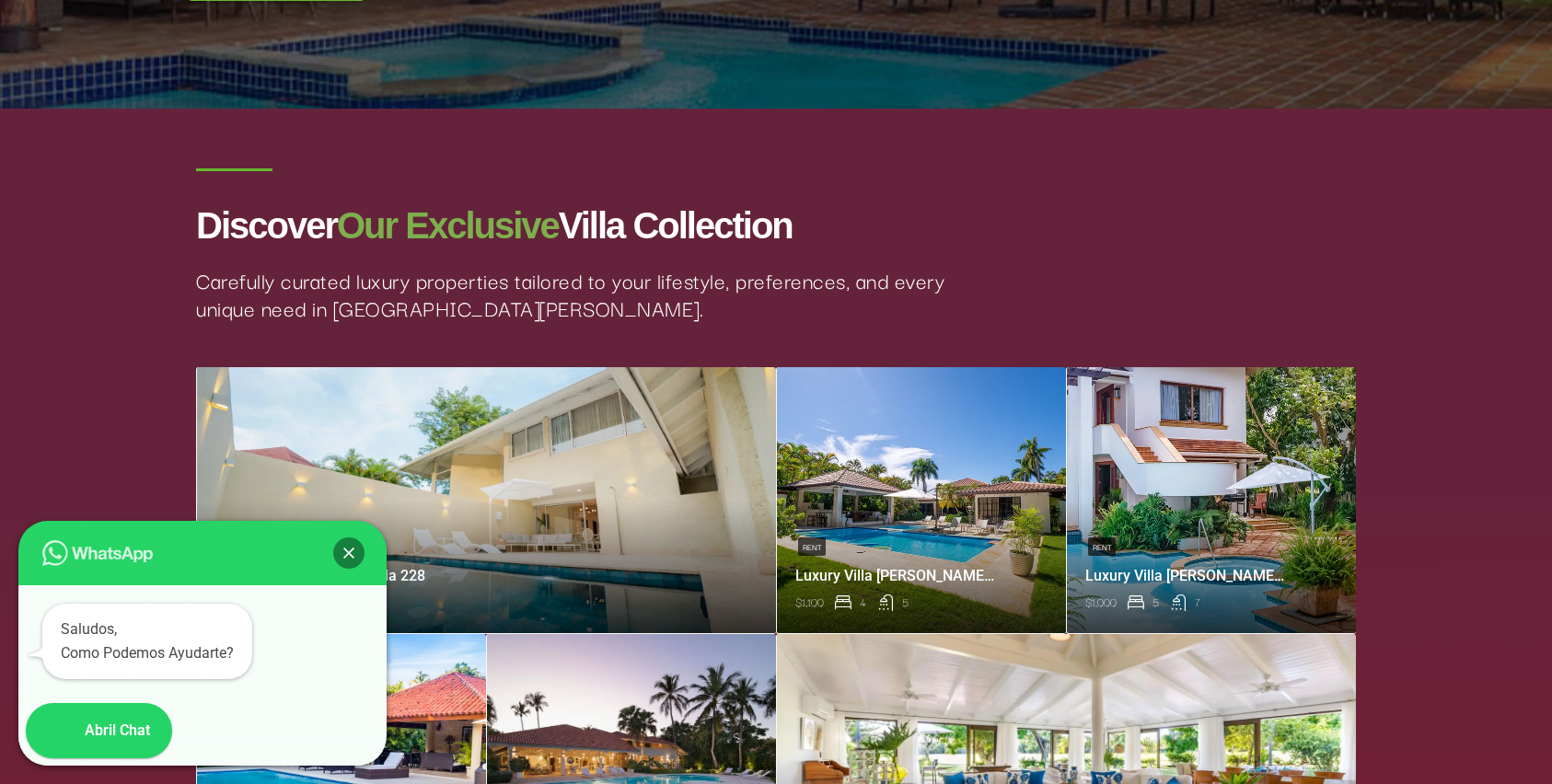 drag, startPoint x: 239, startPoint y: 655, endPoint x: 65, endPoint y: 627, distance: 176.23847 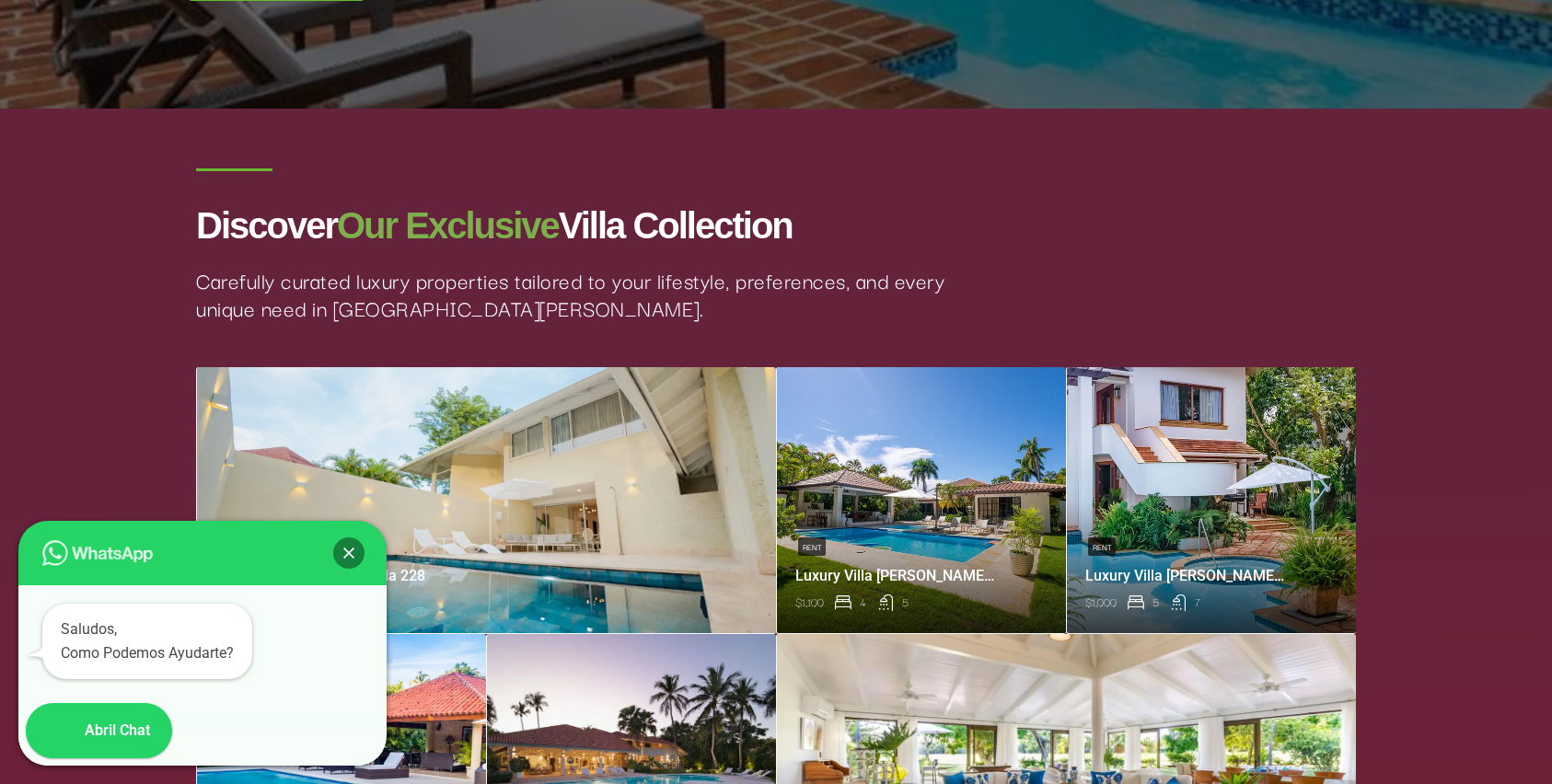 scroll, scrollTop: 0, scrollLeft: 0, axis: both 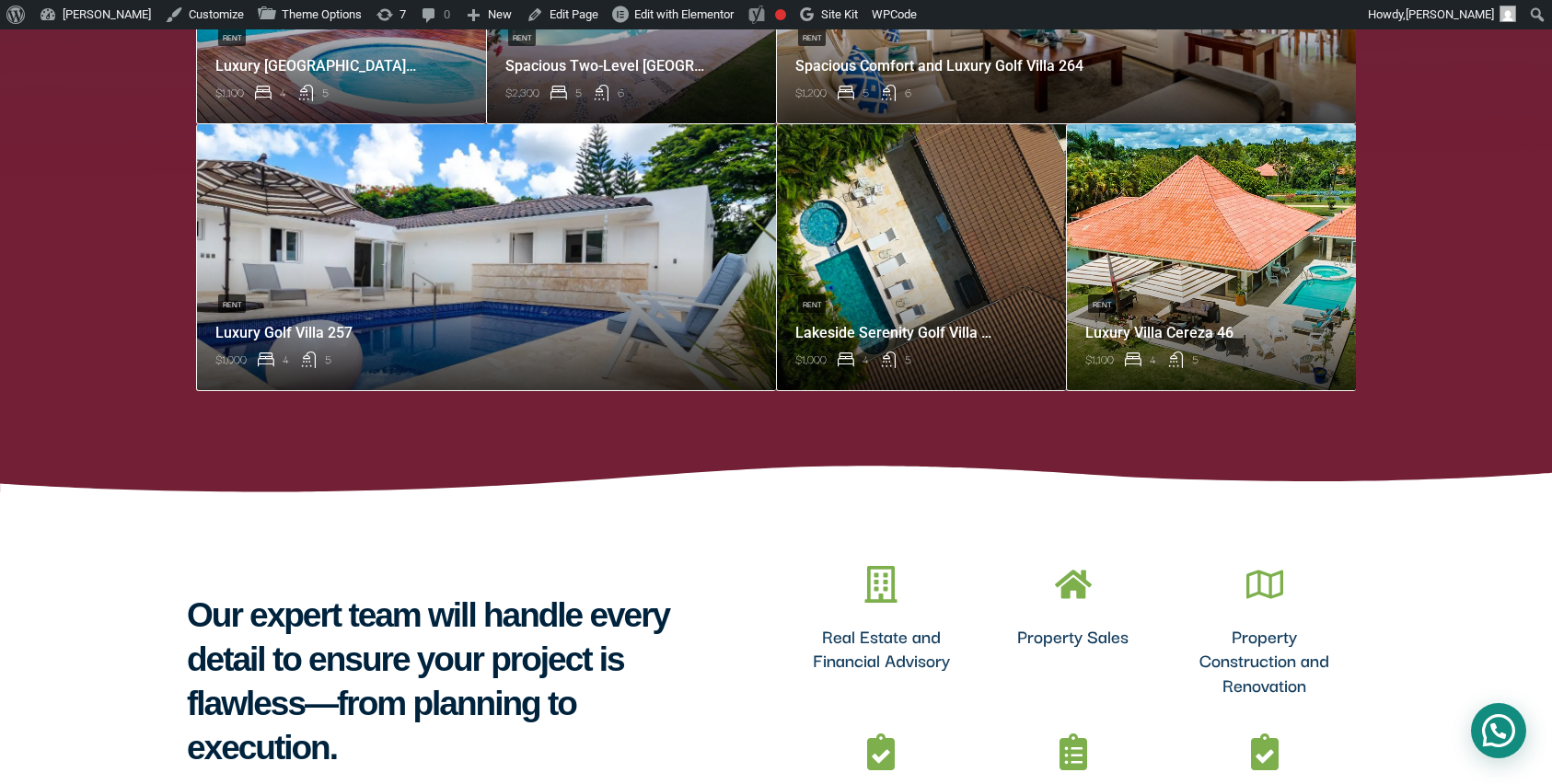 click on "Need help?" at bounding box center (1499, 731) 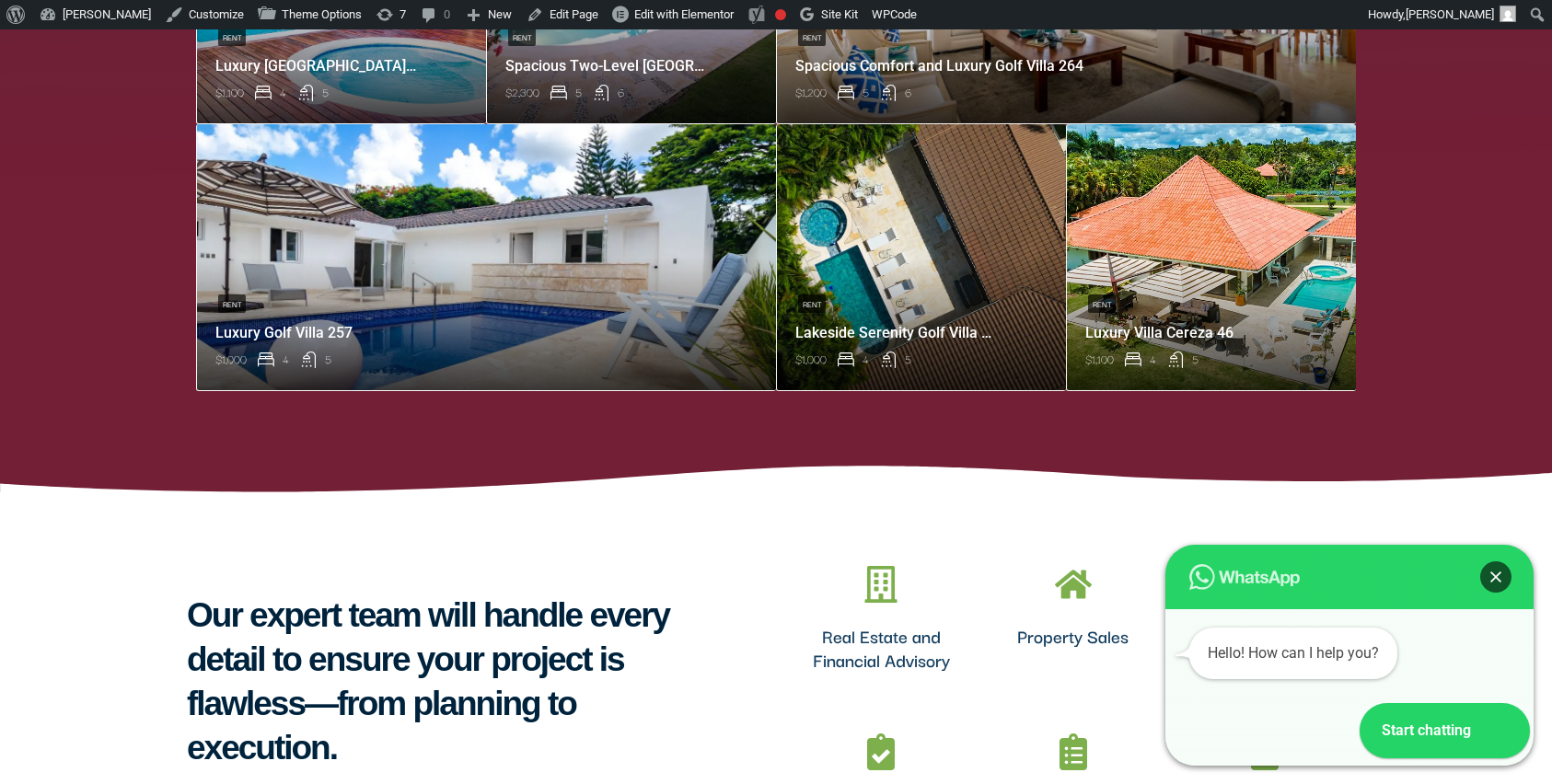 click at bounding box center (1496, 577) 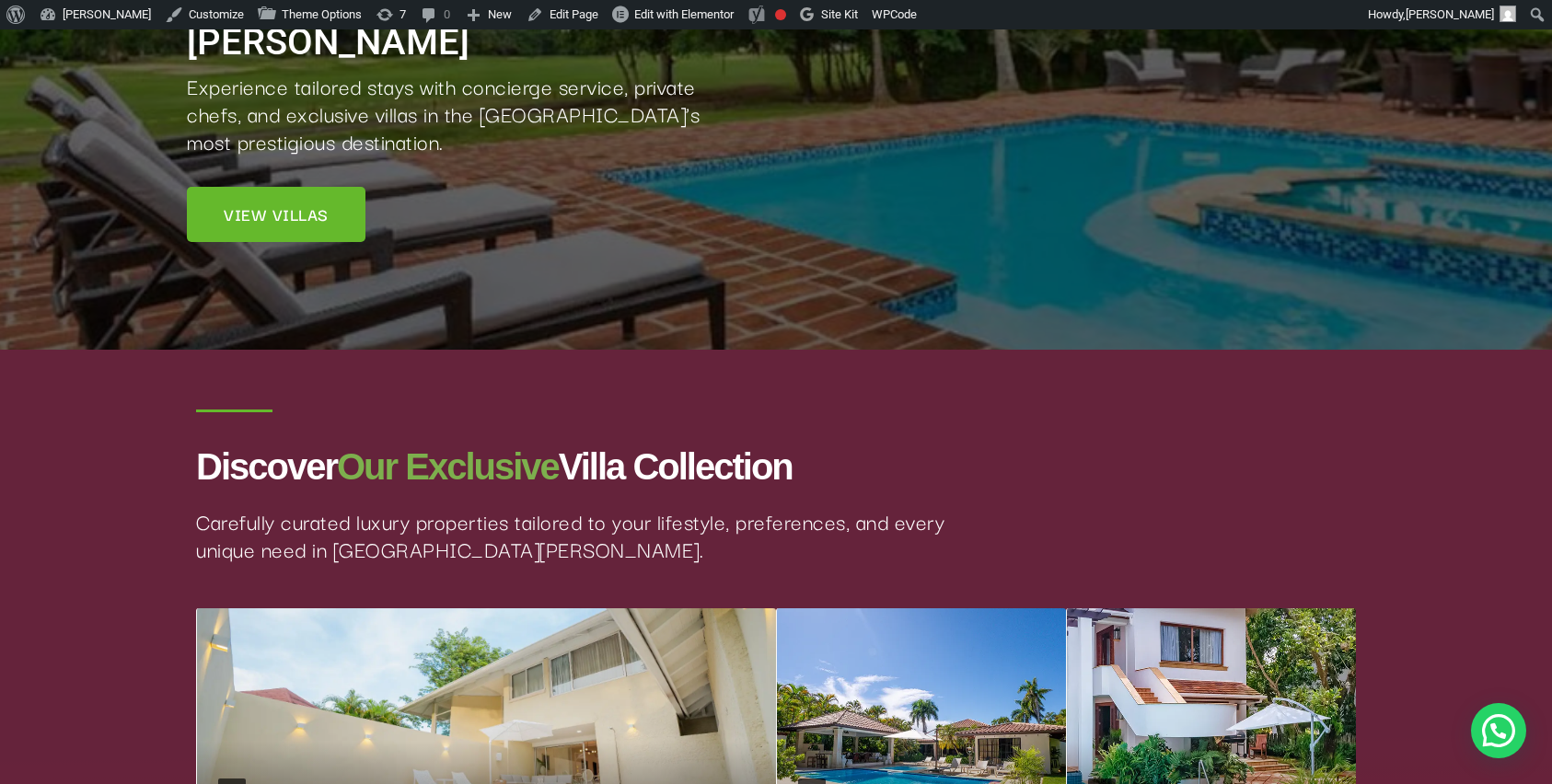 scroll, scrollTop: 0, scrollLeft: 0, axis: both 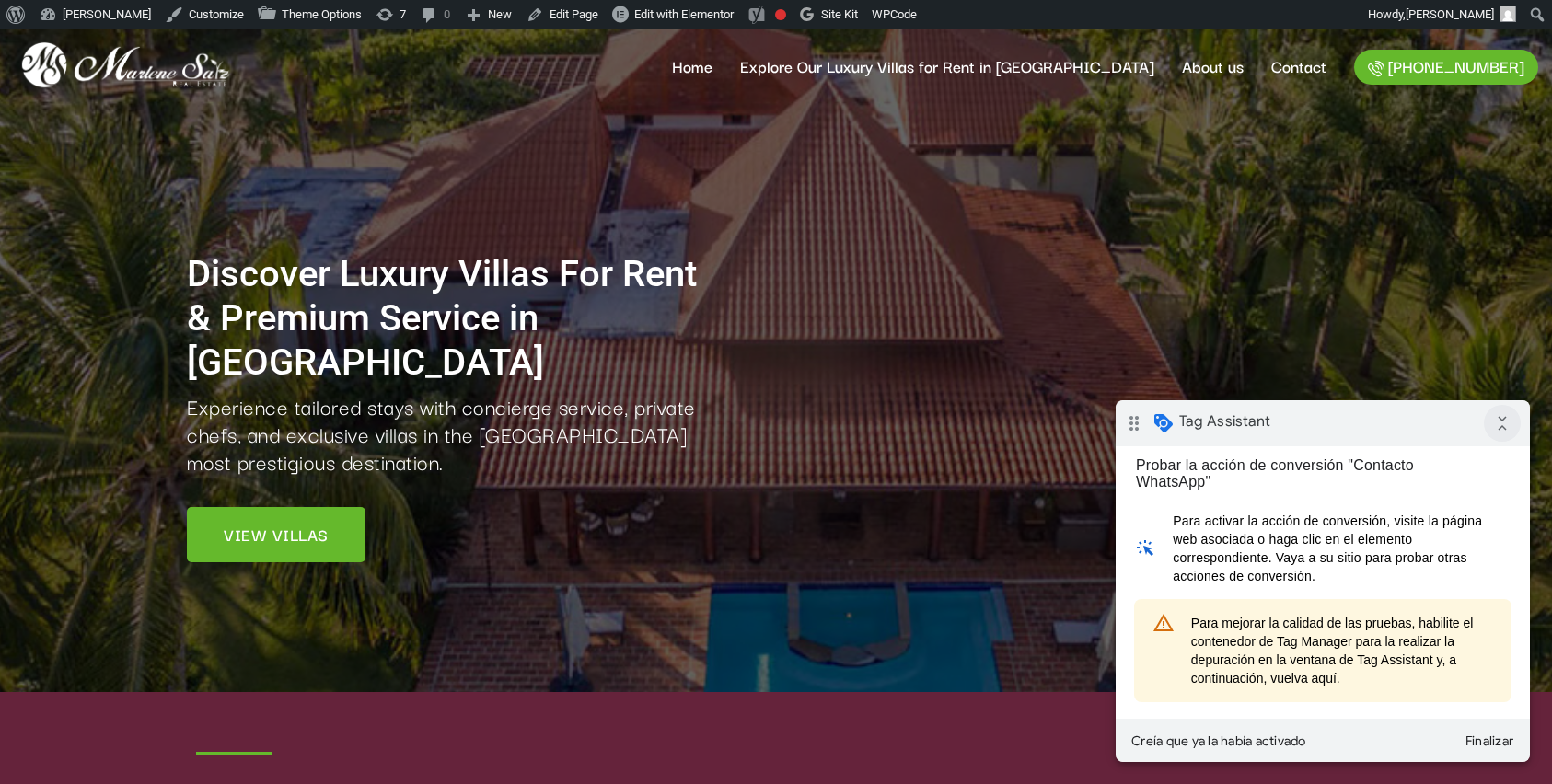 click on "collapse_all" at bounding box center (1502, 423) 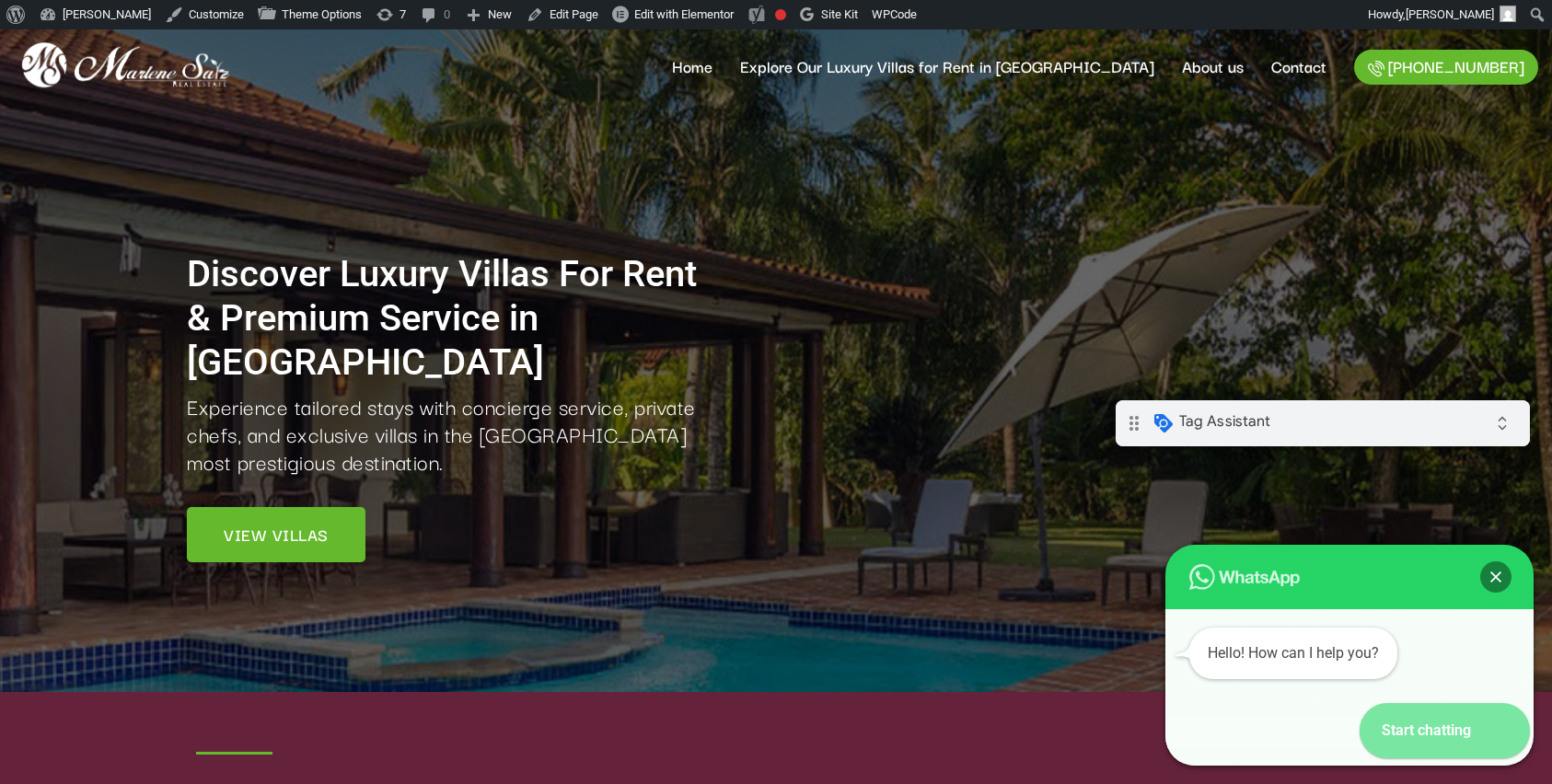 click 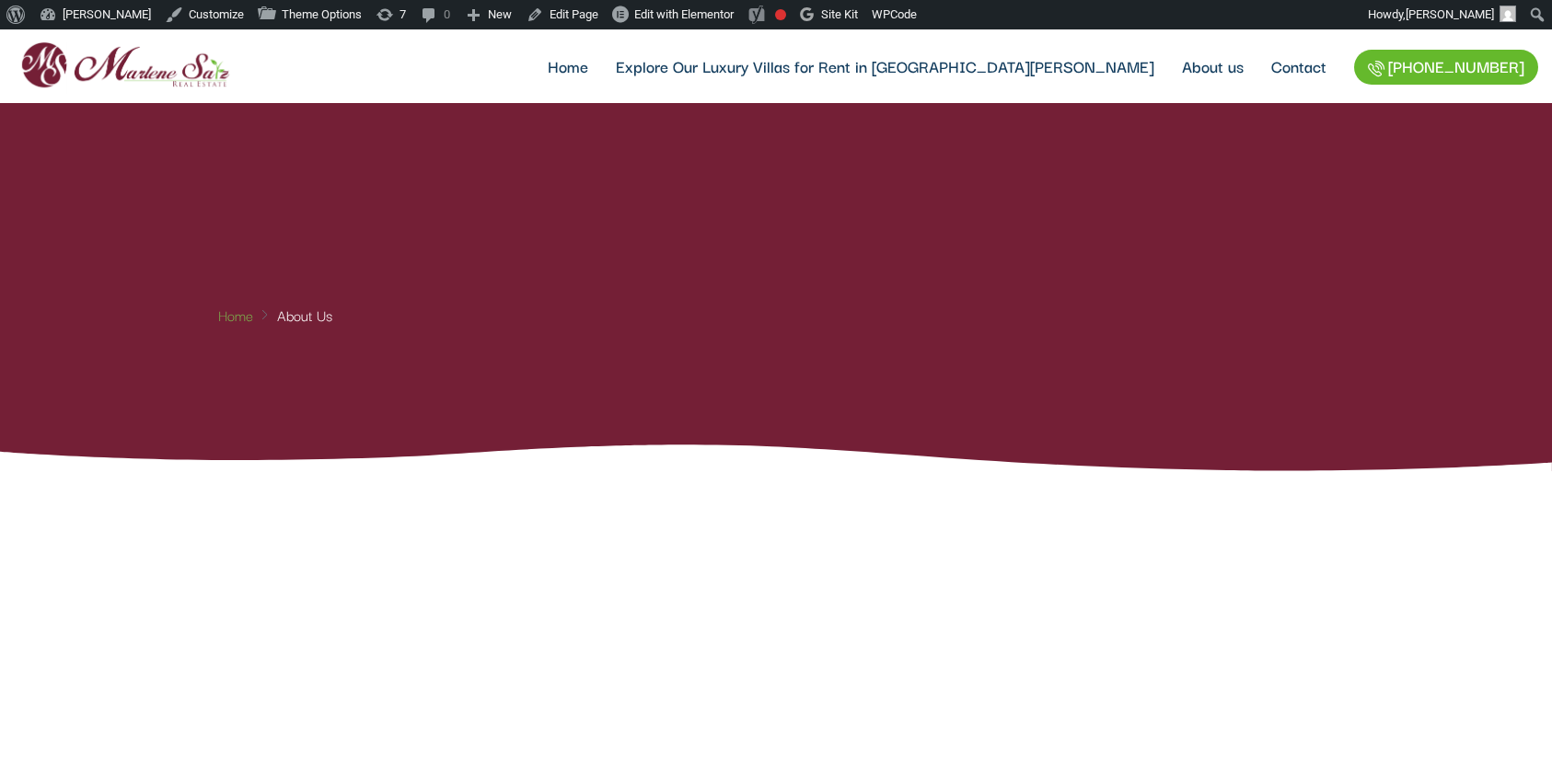 scroll, scrollTop: 0, scrollLeft: 0, axis: both 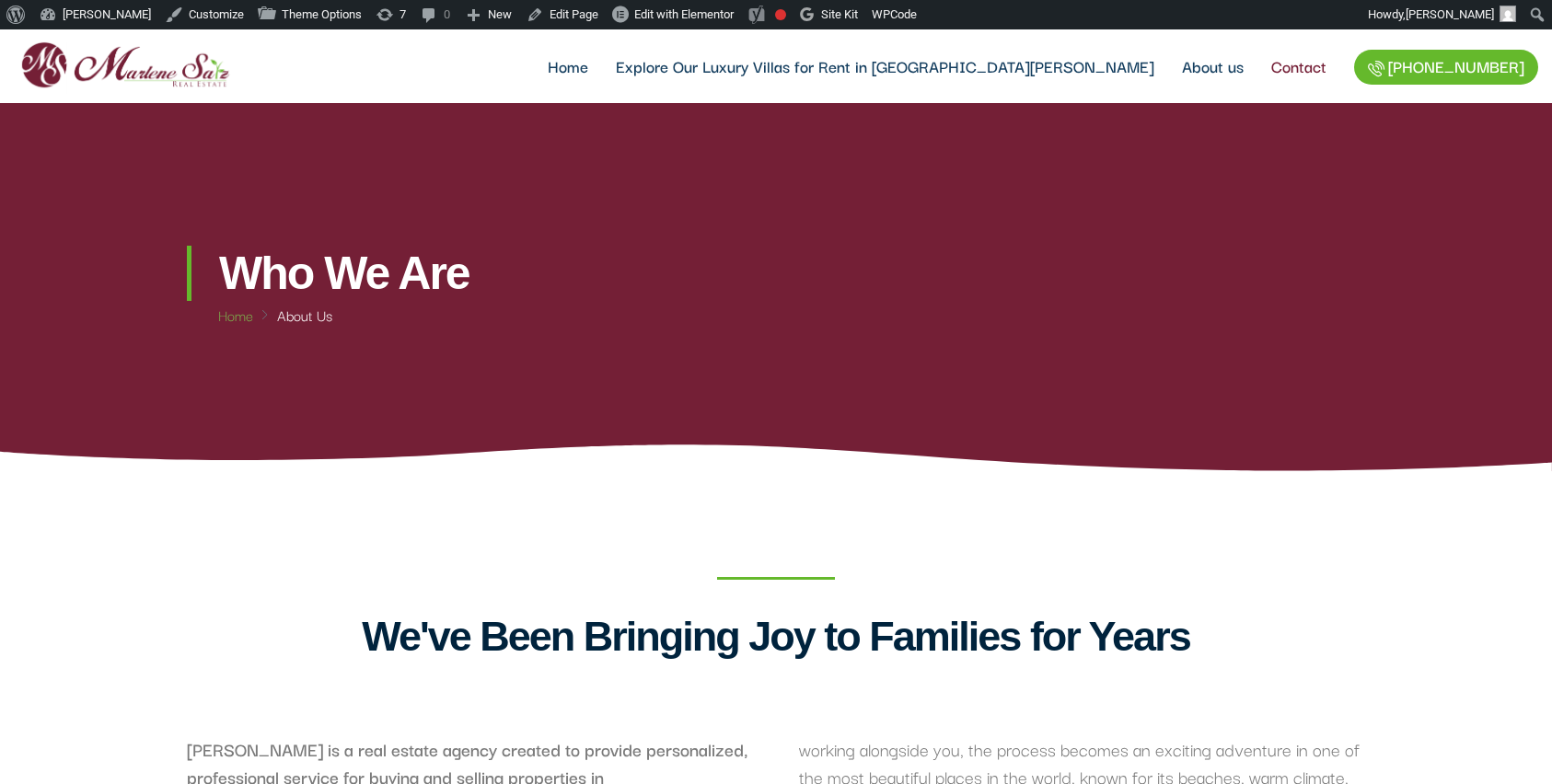 click on "Contact" at bounding box center (1299, 66) 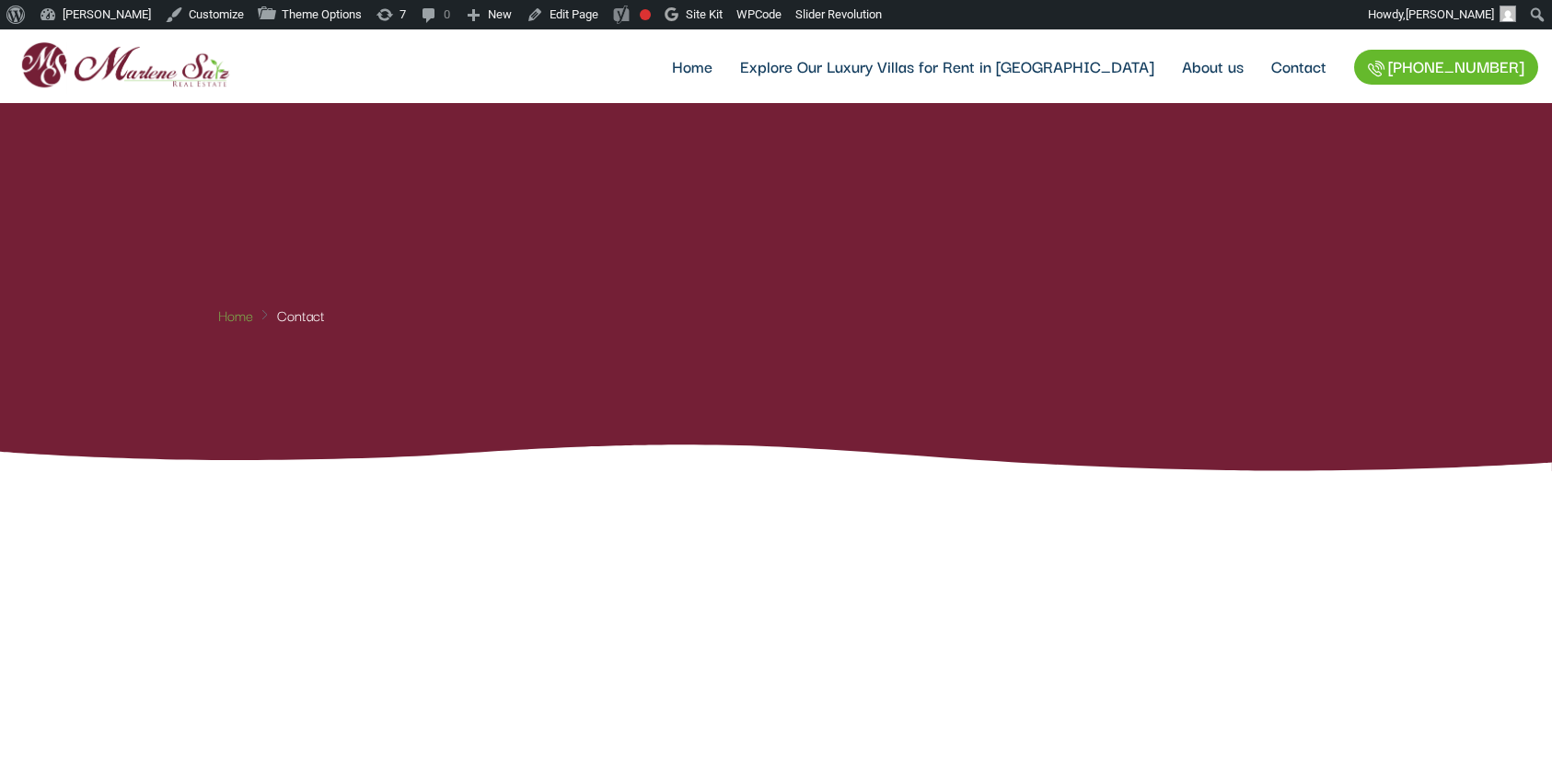 scroll, scrollTop: 0, scrollLeft: 0, axis: both 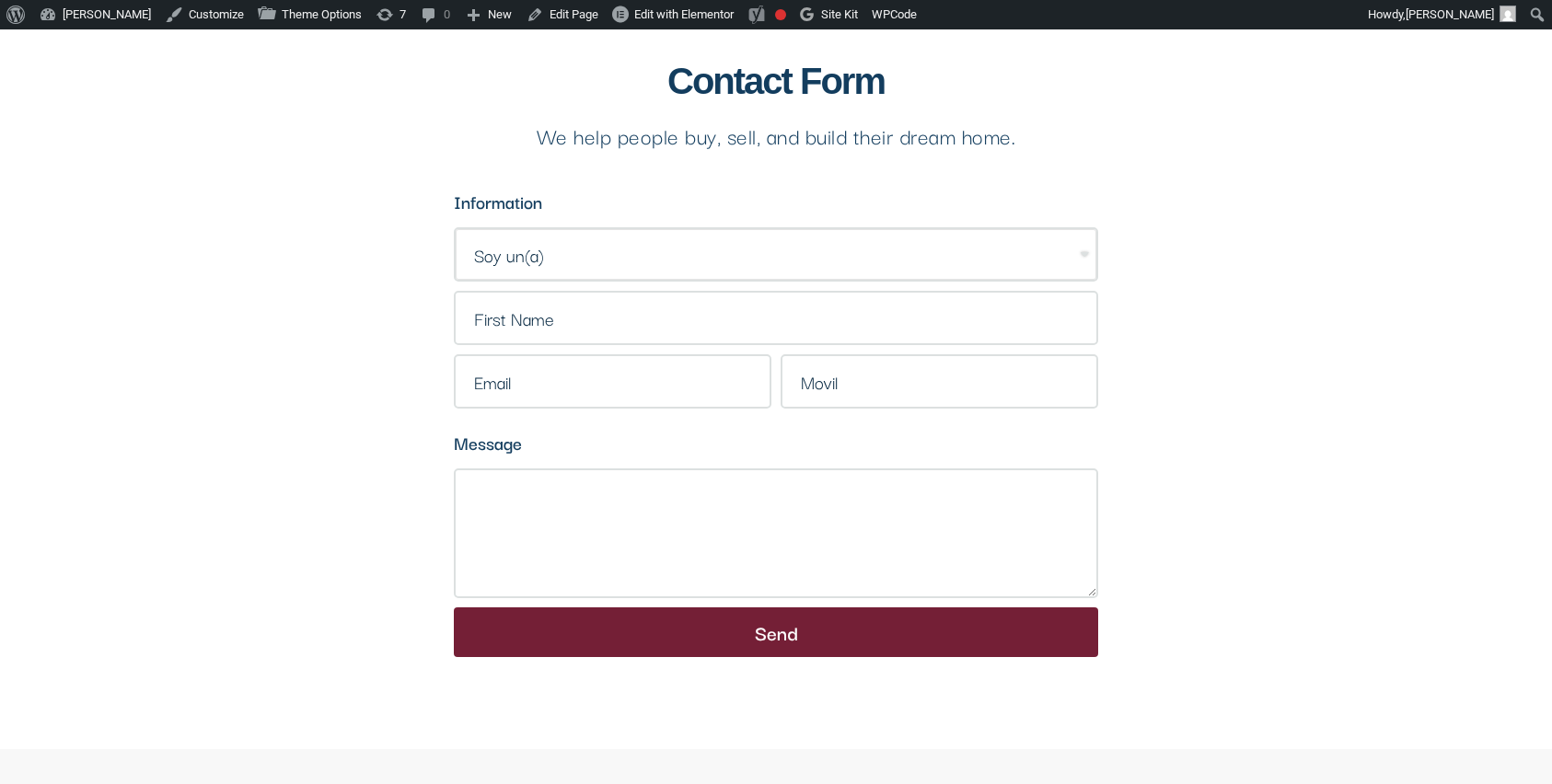 click on "Soy un(a) Cliente Agente de Bienes Raices Dueño de una Propiedad" at bounding box center (776, 254) 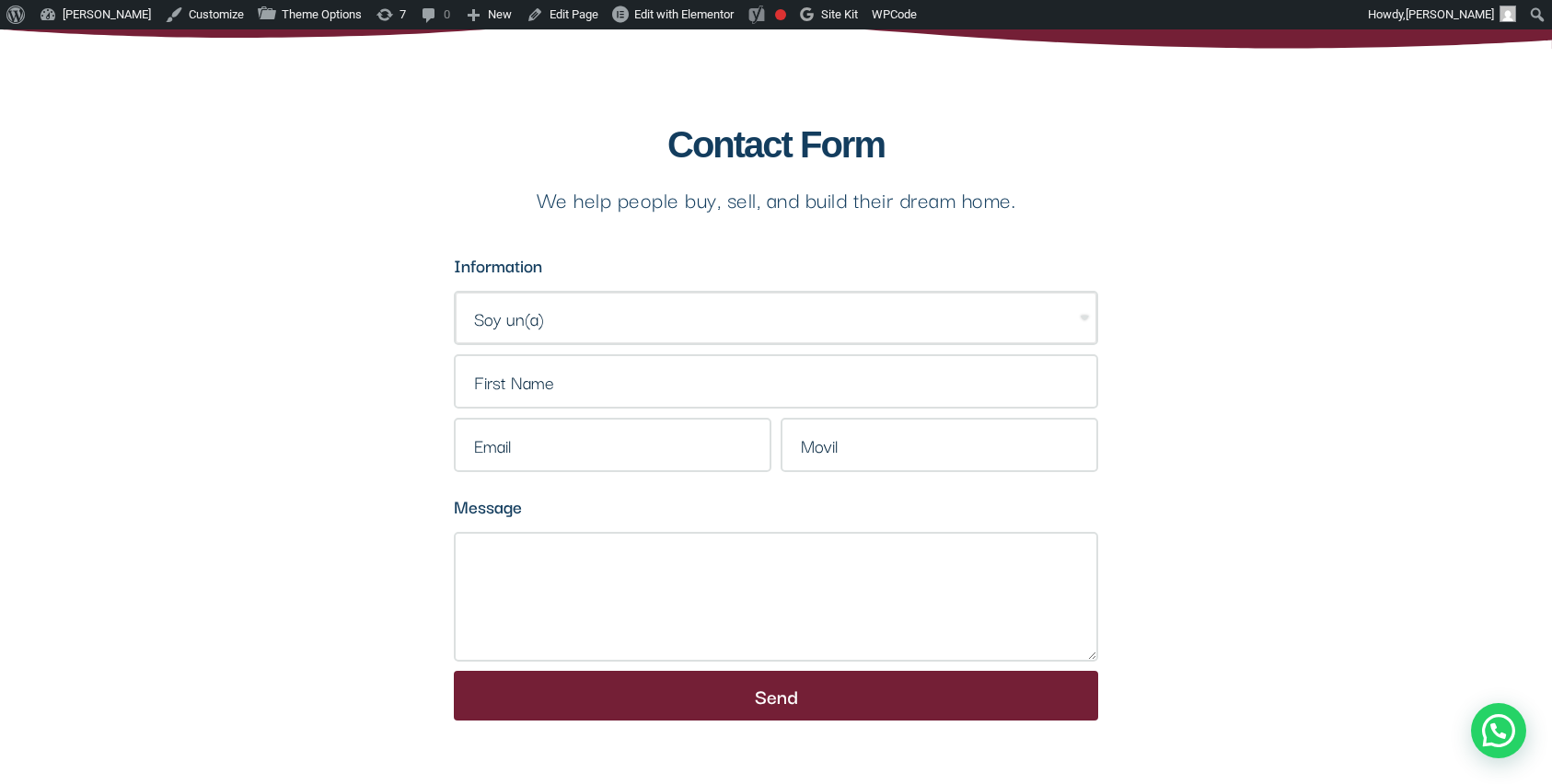 scroll, scrollTop: 462, scrollLeft: 0, axis: vertical 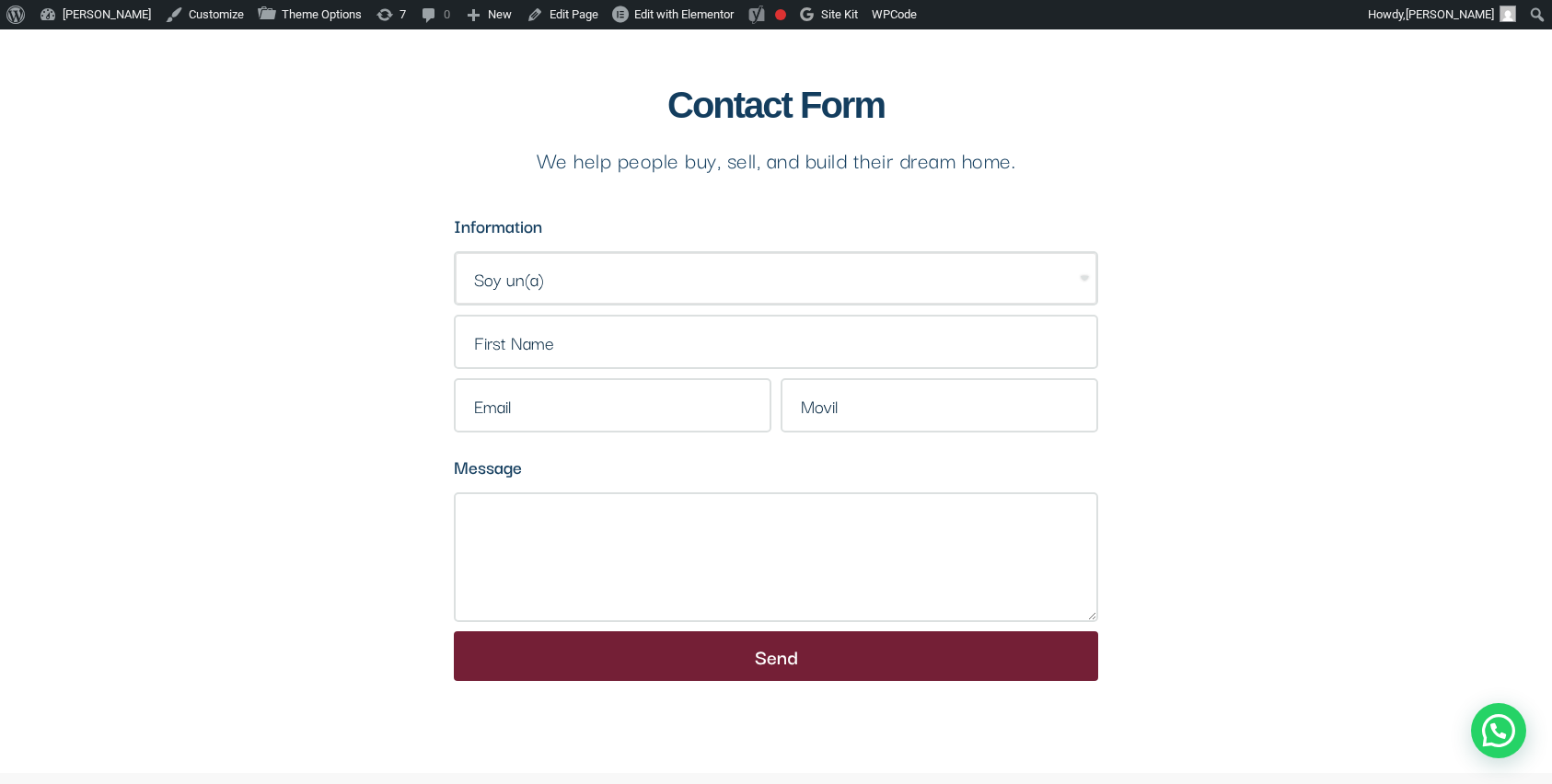 click on "Soy un(a) Cliente Agente de Bienes Raices Dueño de una Propiedad" at bounding box center [776, 278] 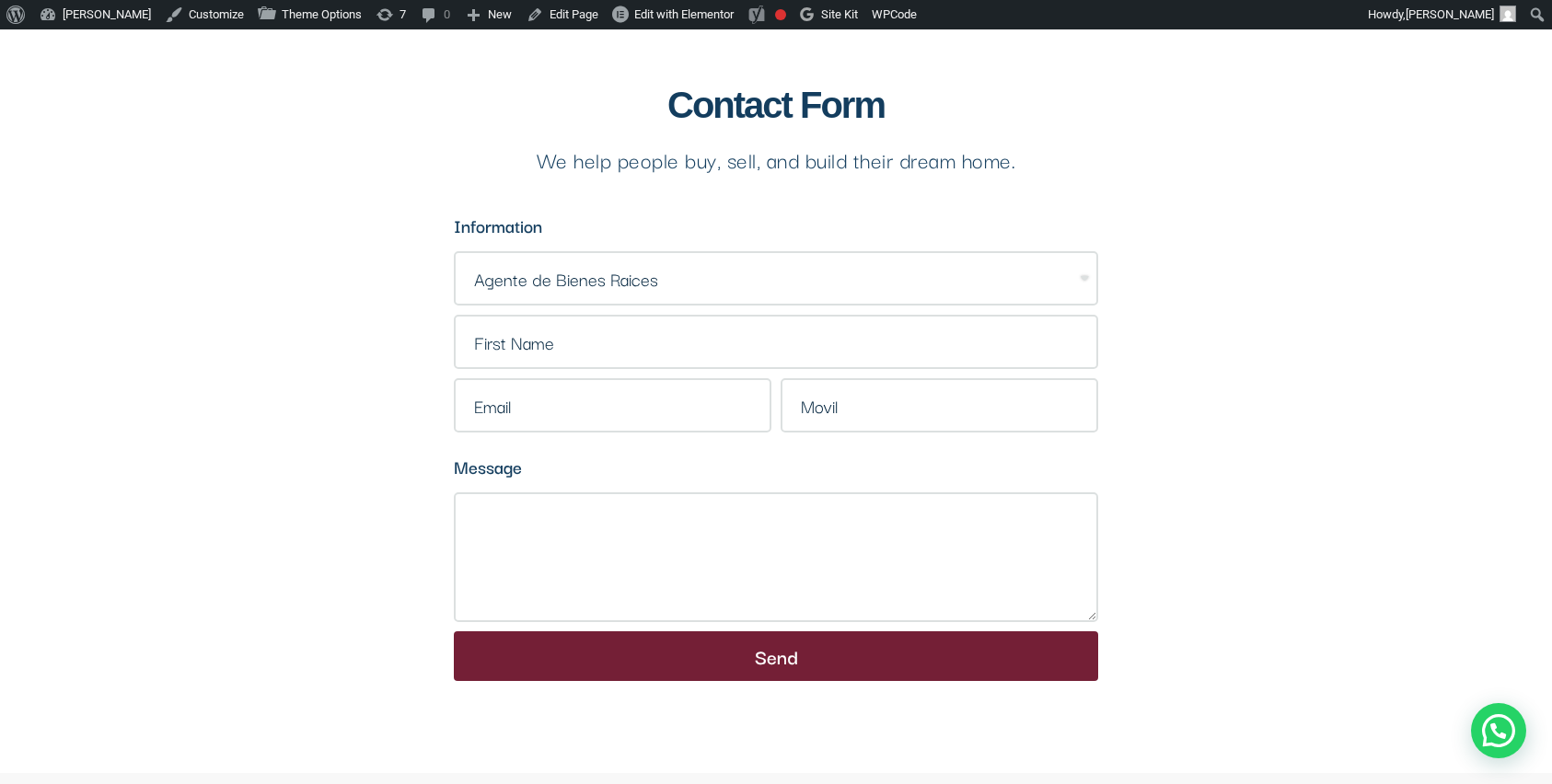 click on "Contact Form
We help people buy, sell, and build their dream home.
Information
Soy un(a) Cliente Agente de Bienes Raices Dueño de una Propiedad" at bounding box center (776, 391) 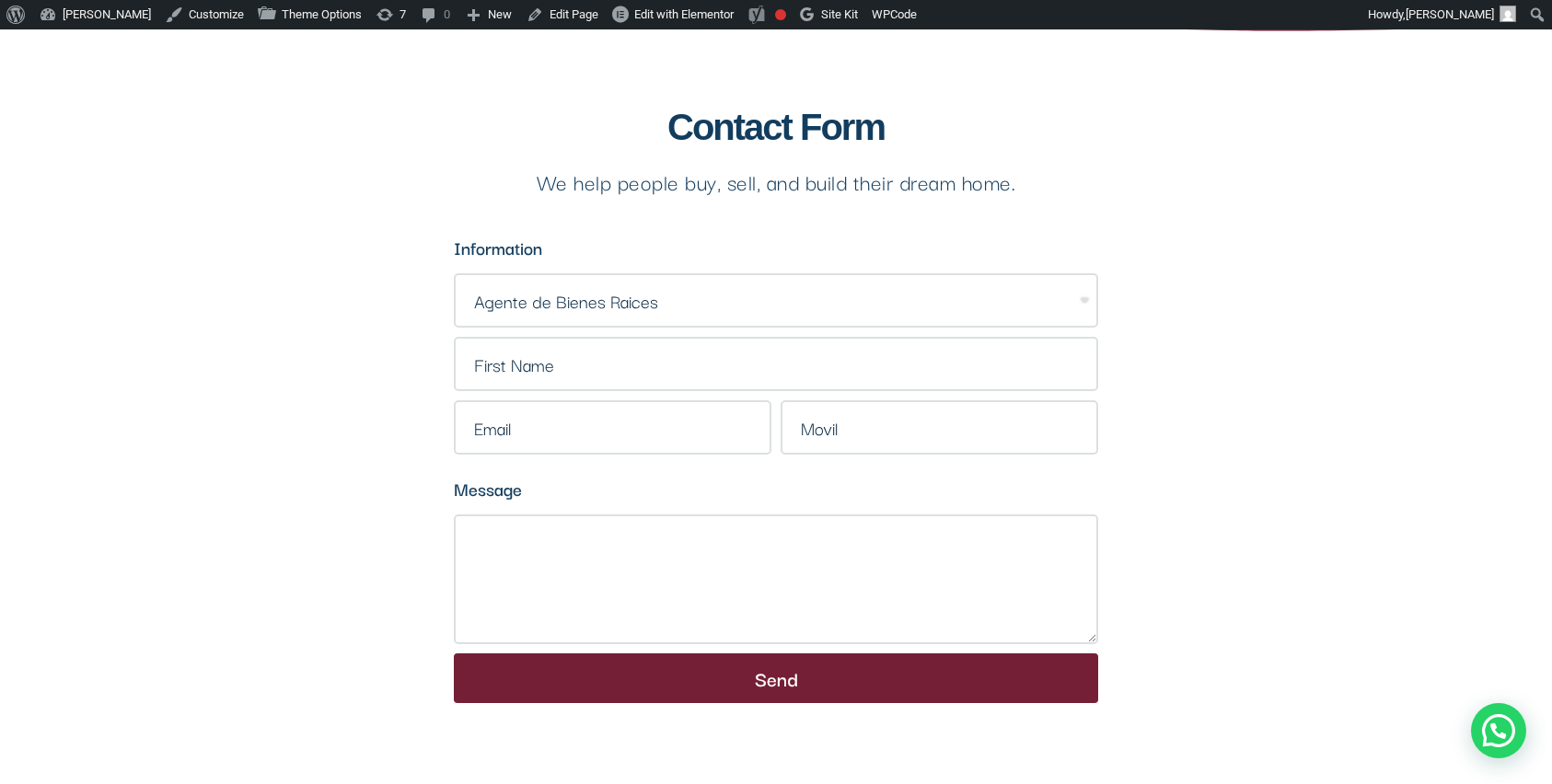 scroll, scrollTop: 432, scrollLeft: 0, axis: vertical 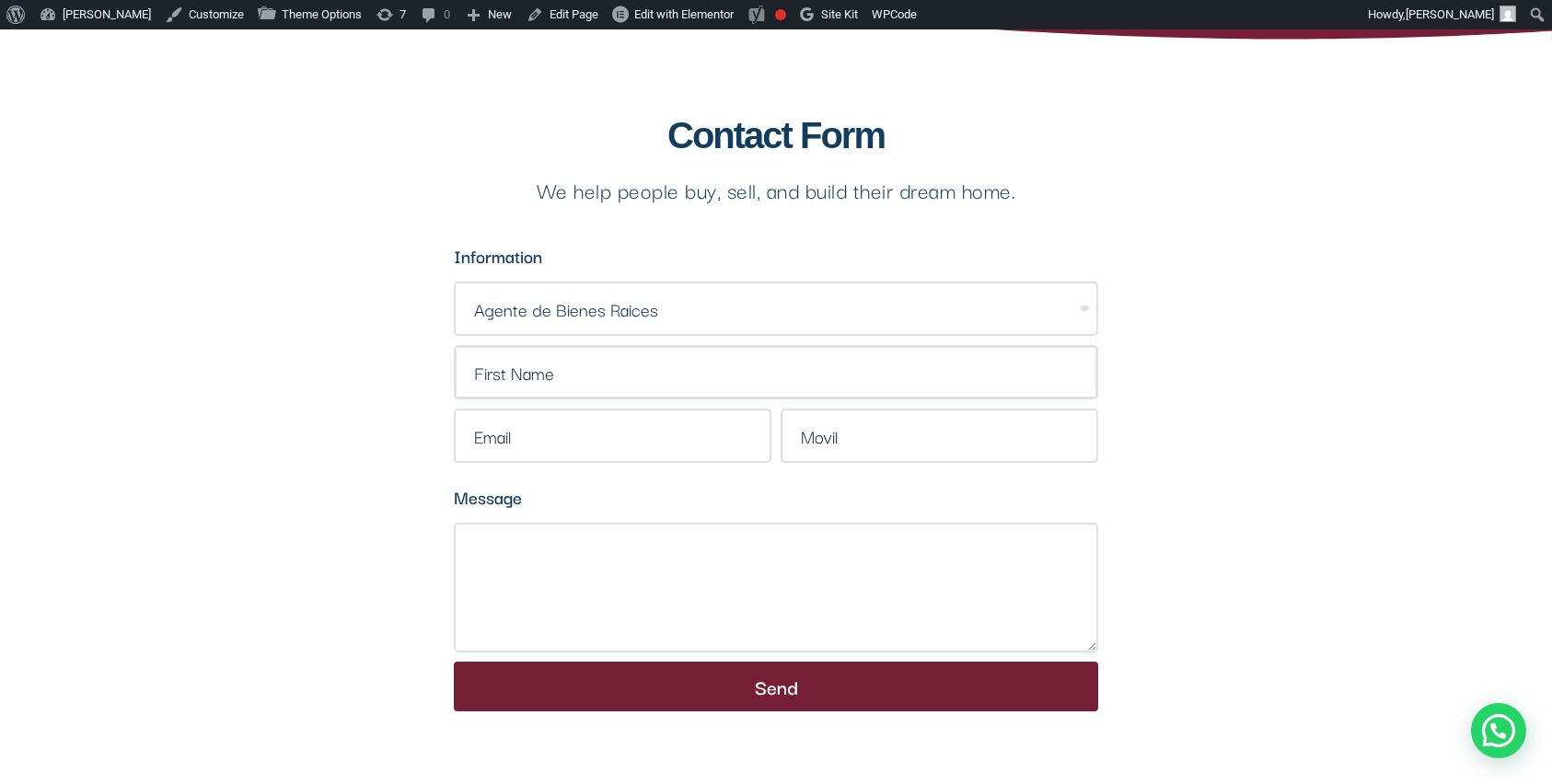 click at bounding box center (776, 372) 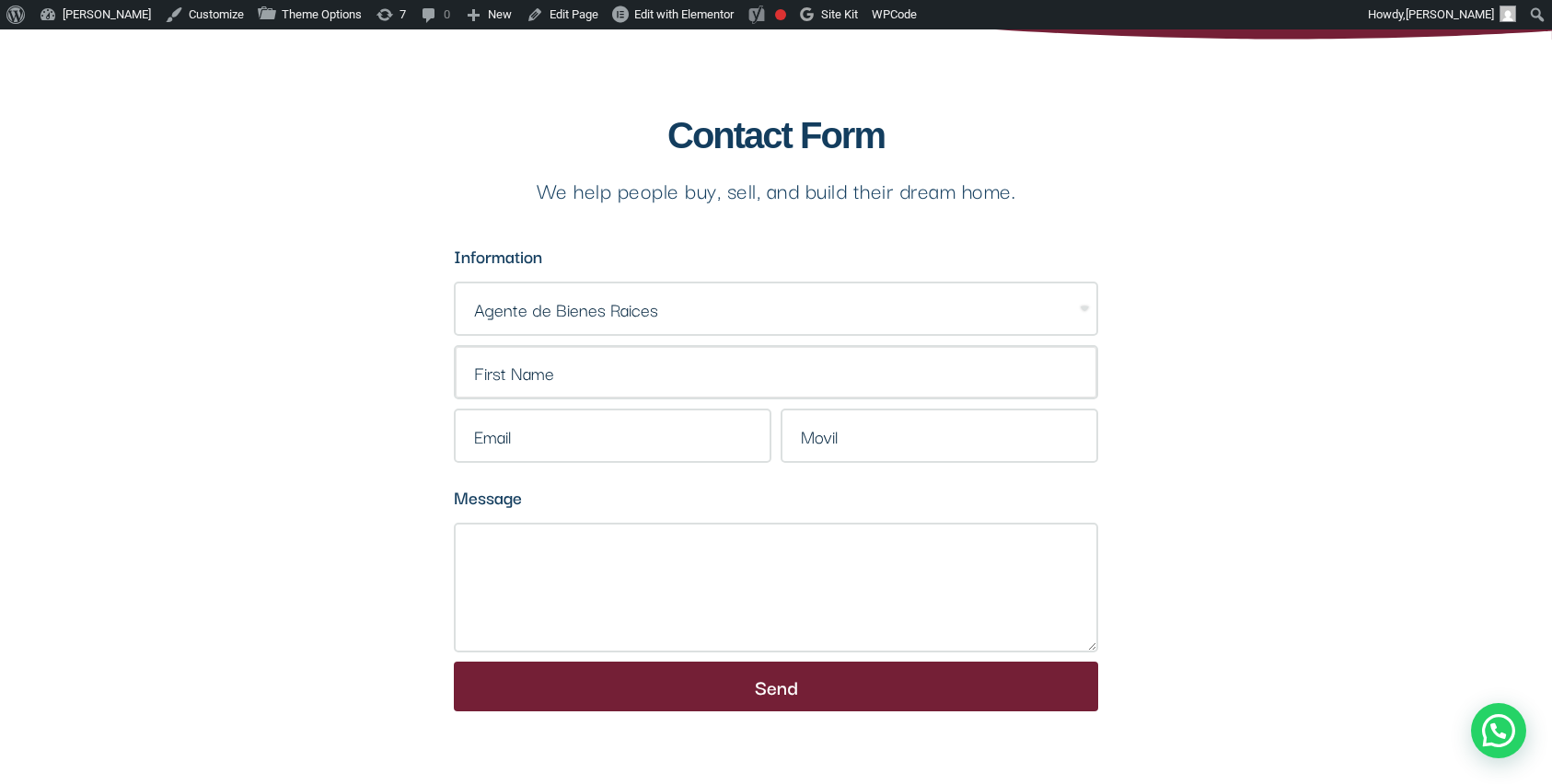 type on "Abigail" 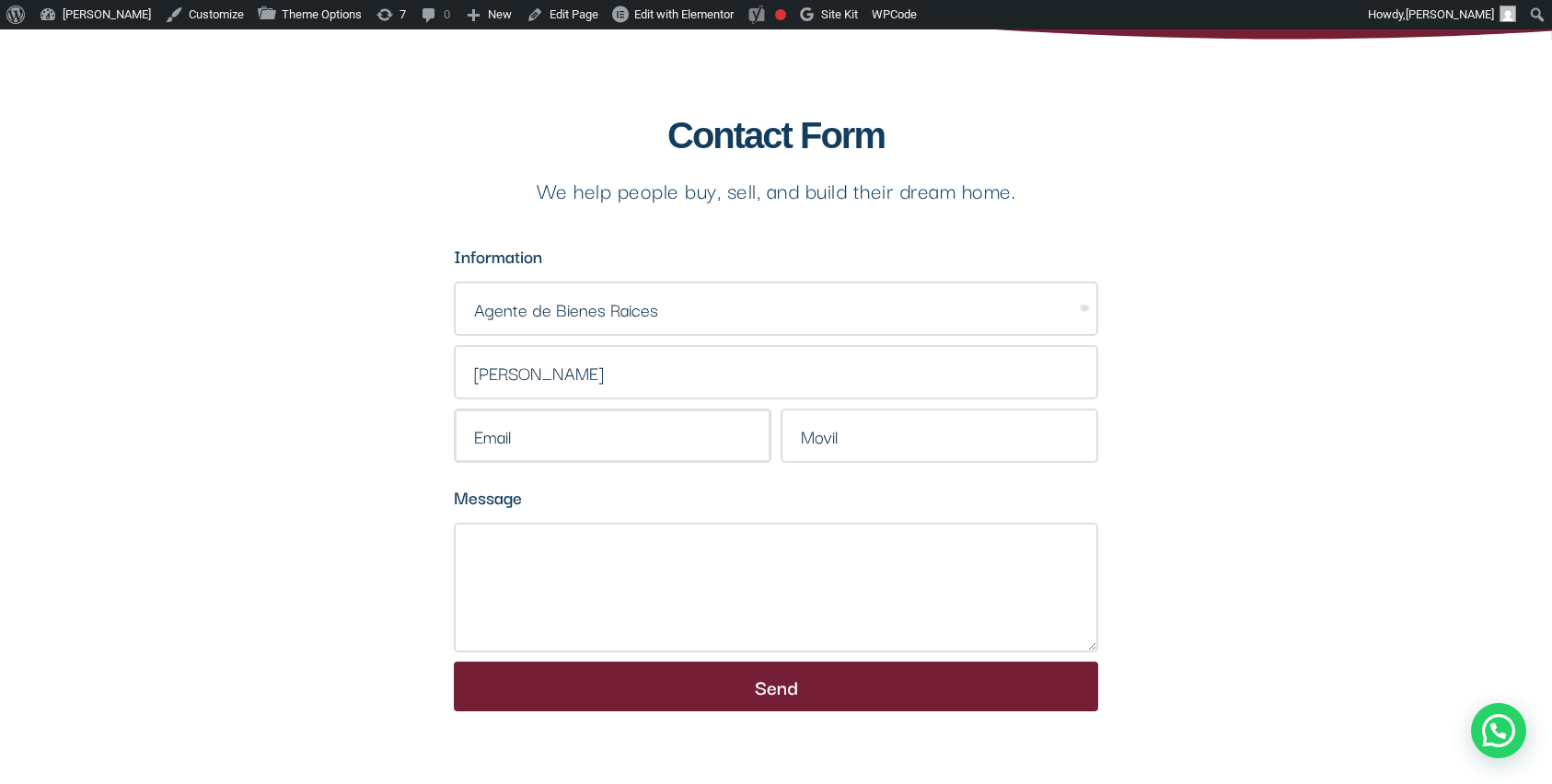 click at bounding box center (612, 435) 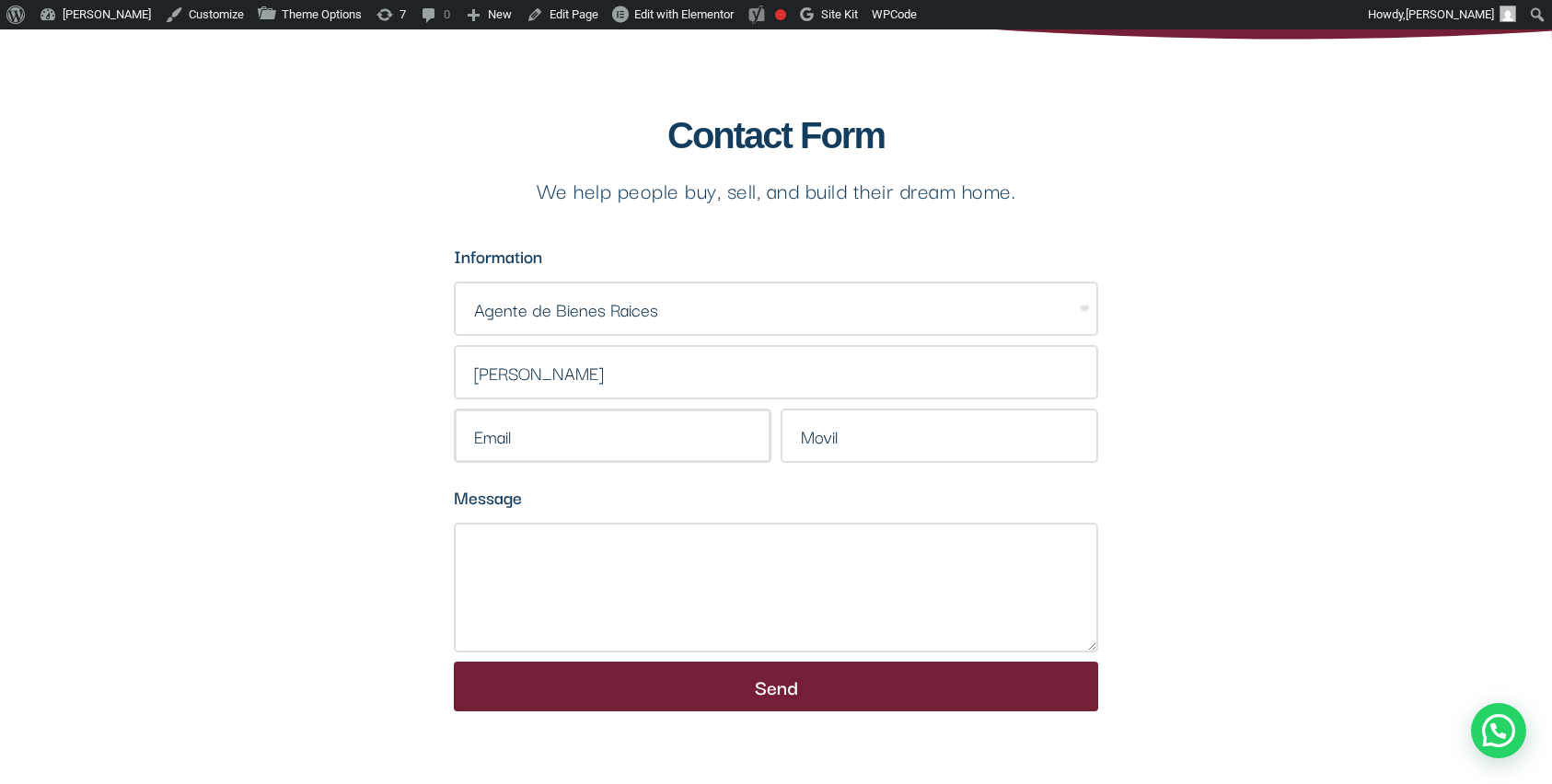 type on "abigail@version.do" 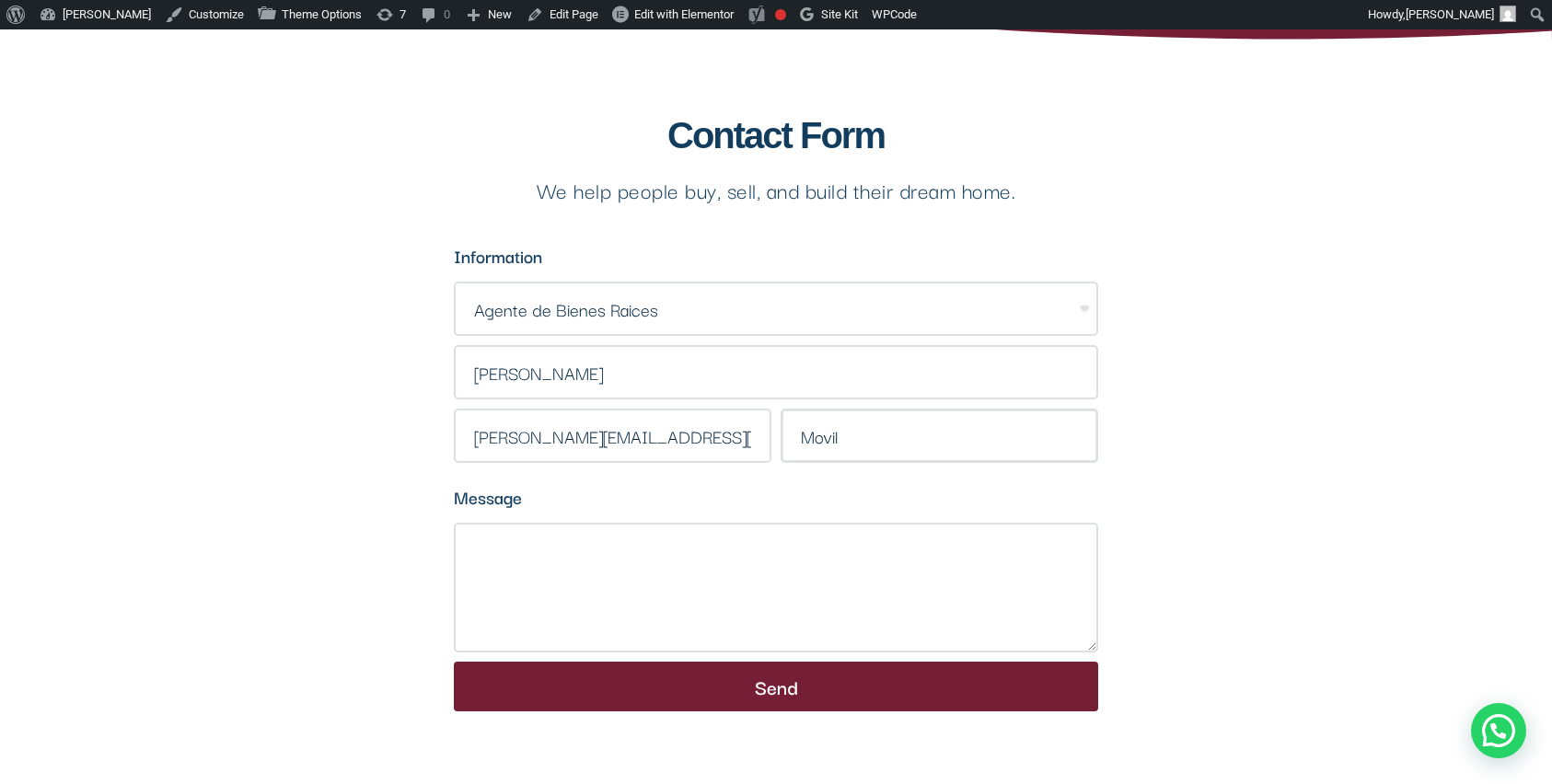 click at bounding box center (939, 435) 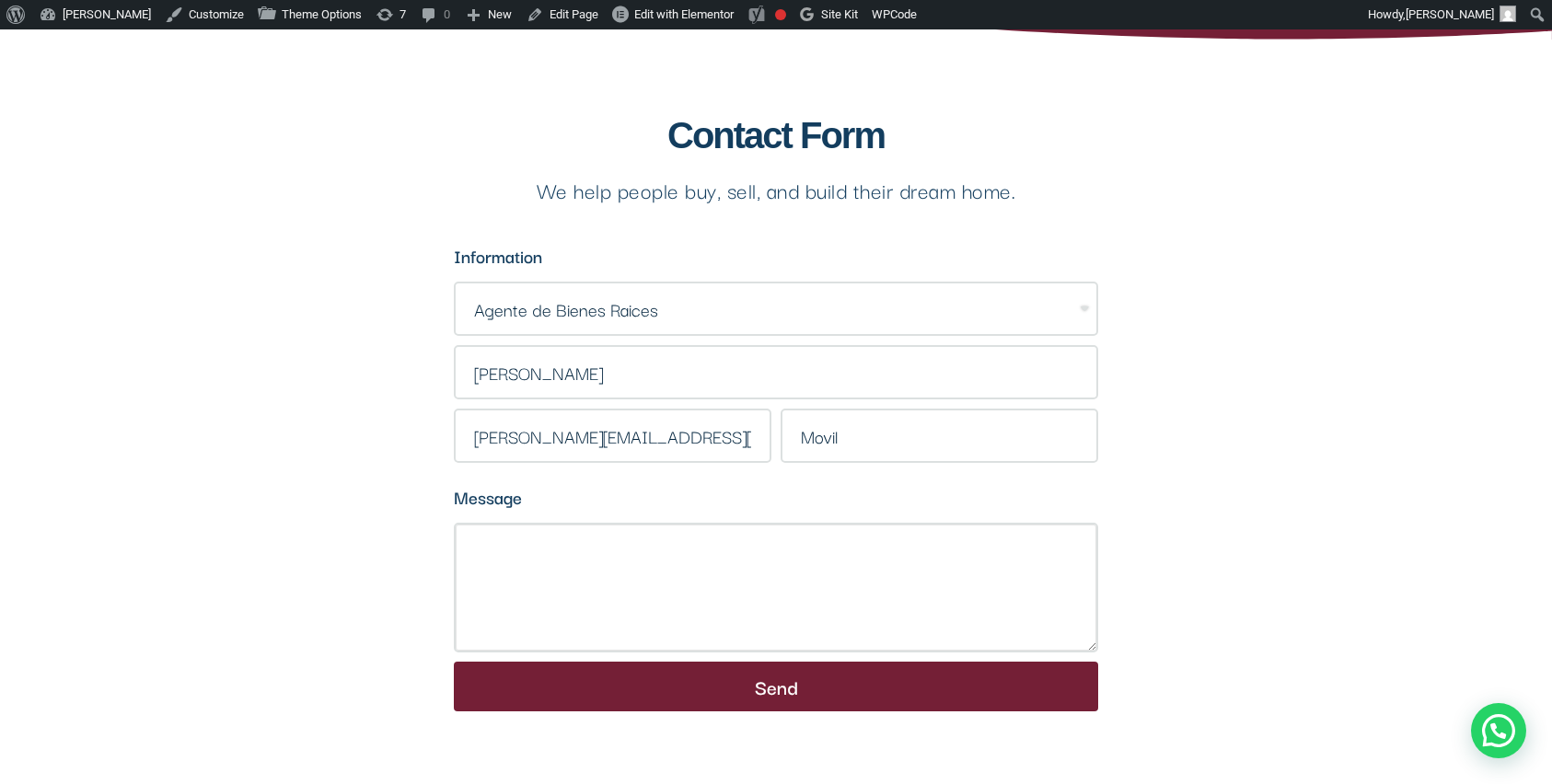 click on "Message" at bounding box center (776, 587) 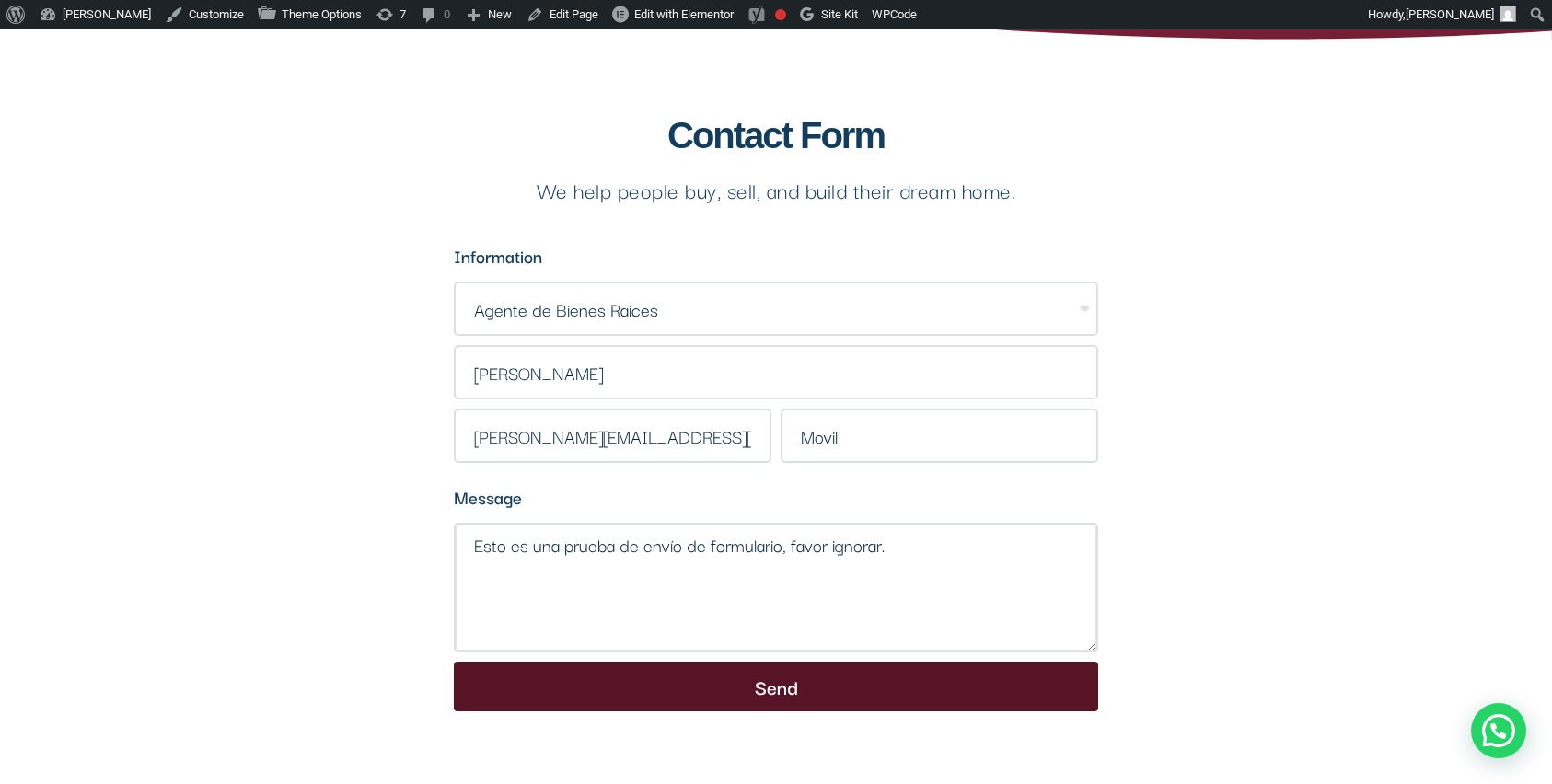 type on "Esto es una prueba de envío de formulario, favor ignorar." 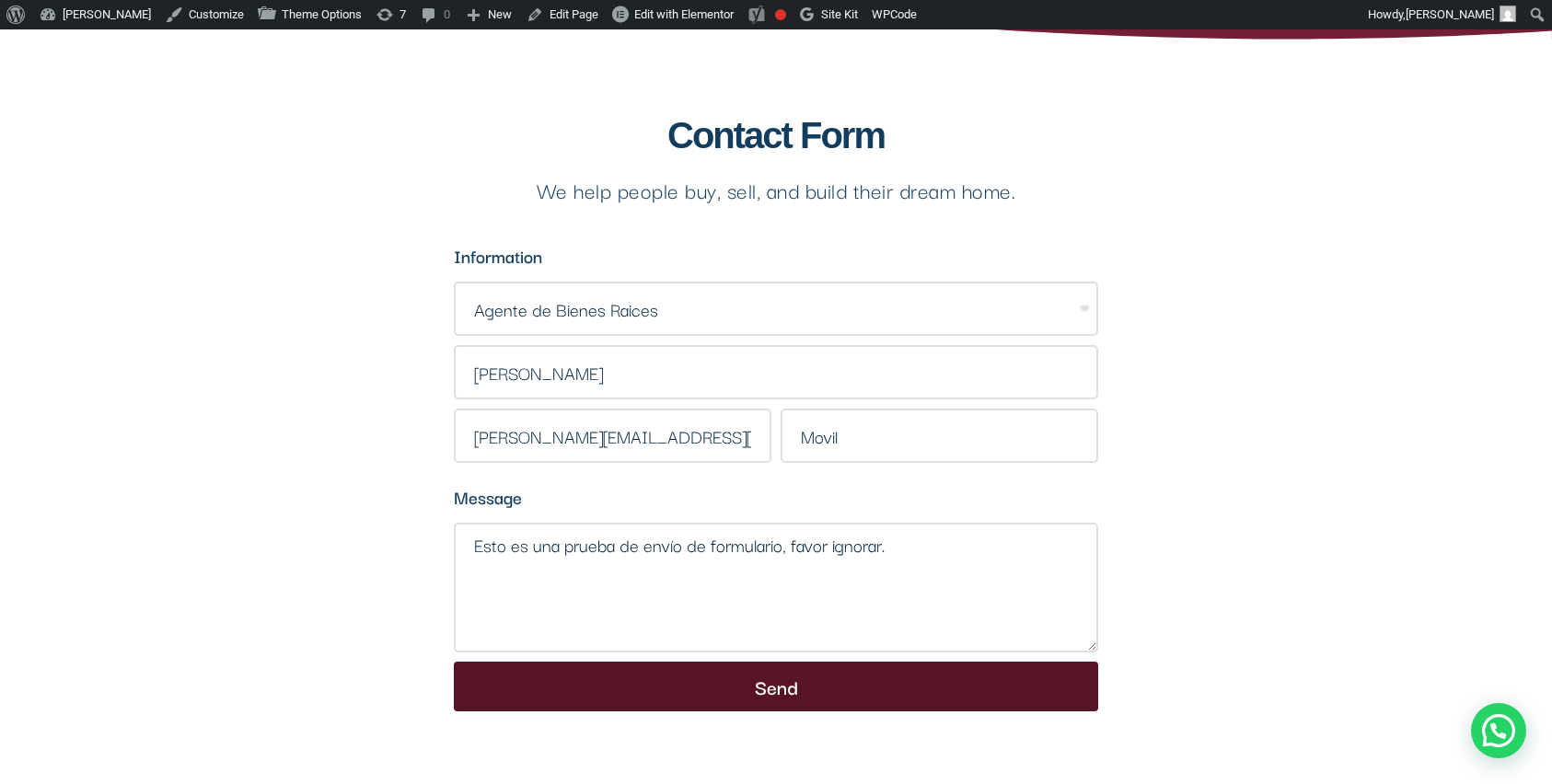 click on "Send" at bounding box center [776, 686] 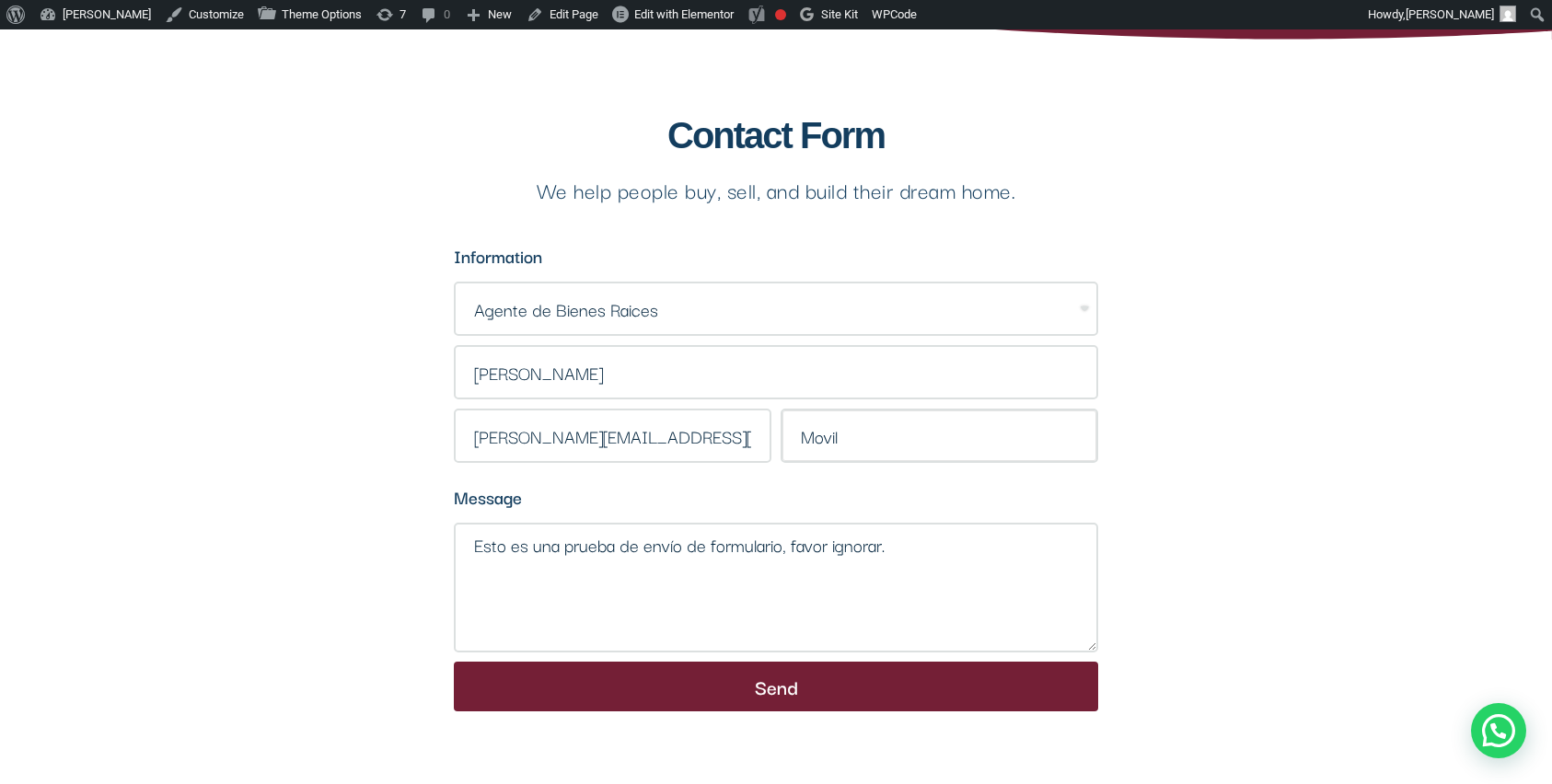 click at bounding box center (939, 435) 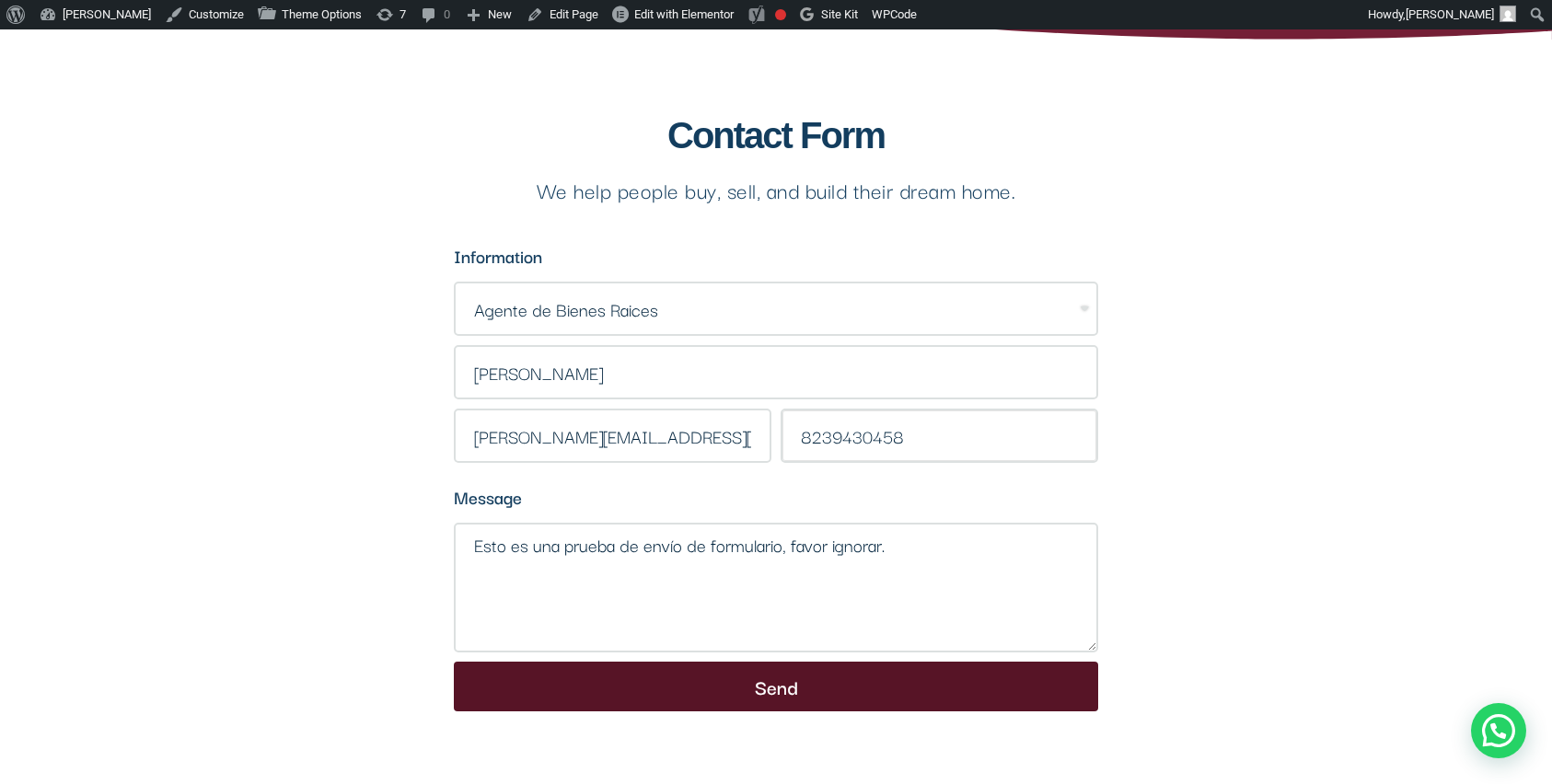 type on "8239430458" 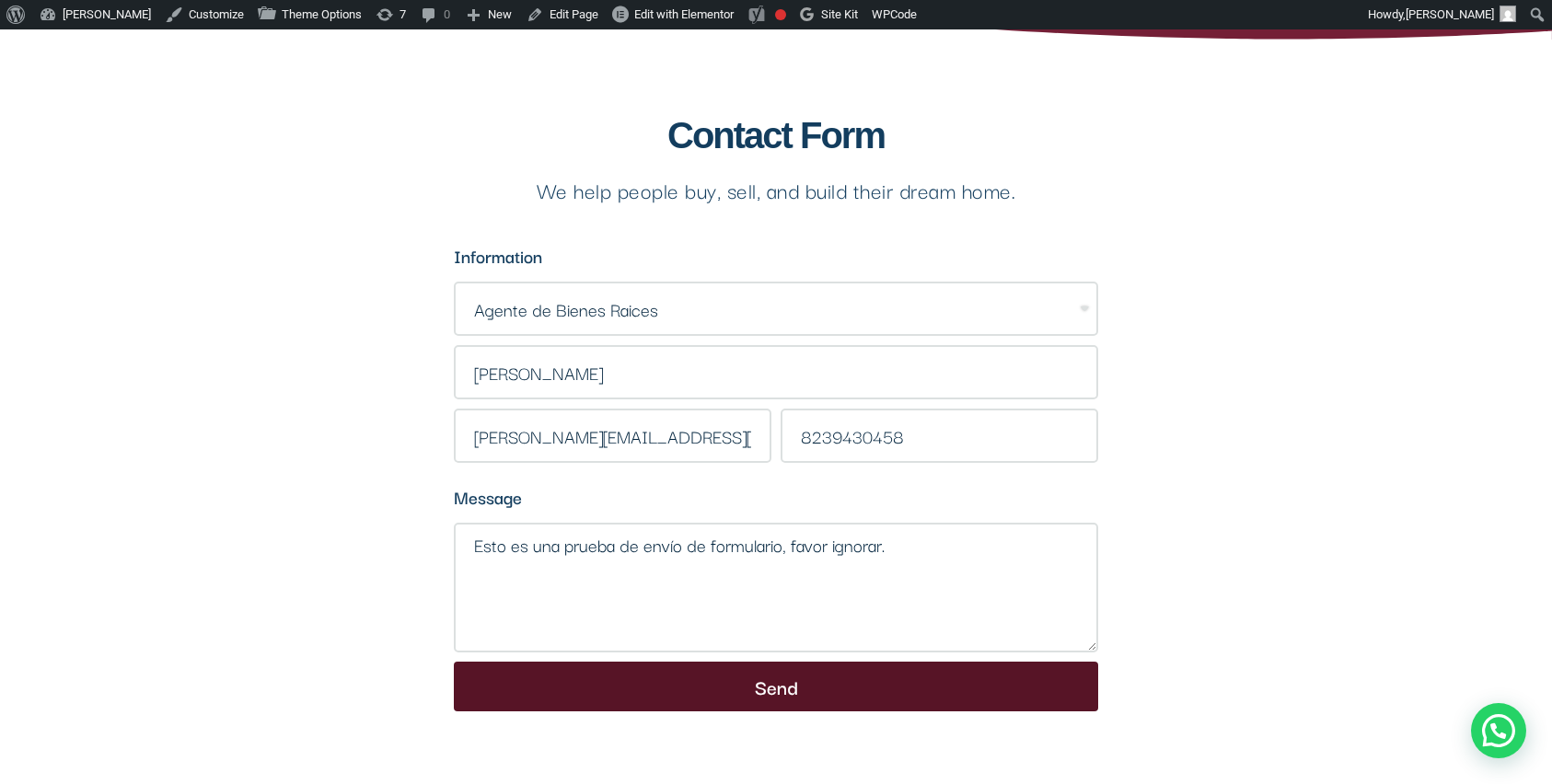 click on "Send" at bounding box center [776, 686] 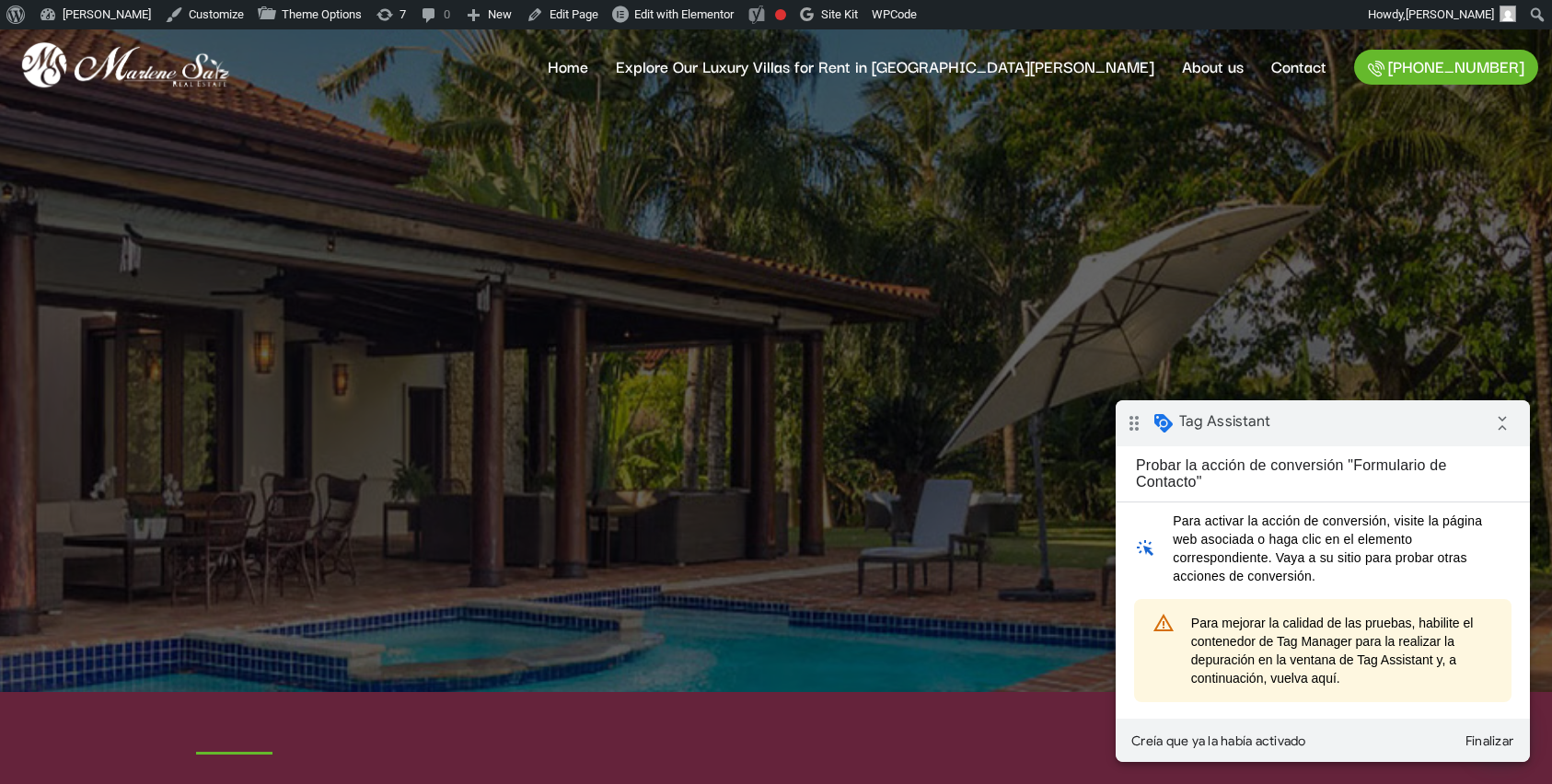 scroll, scrollTop: 0, scrollLeft: 0, axis: both 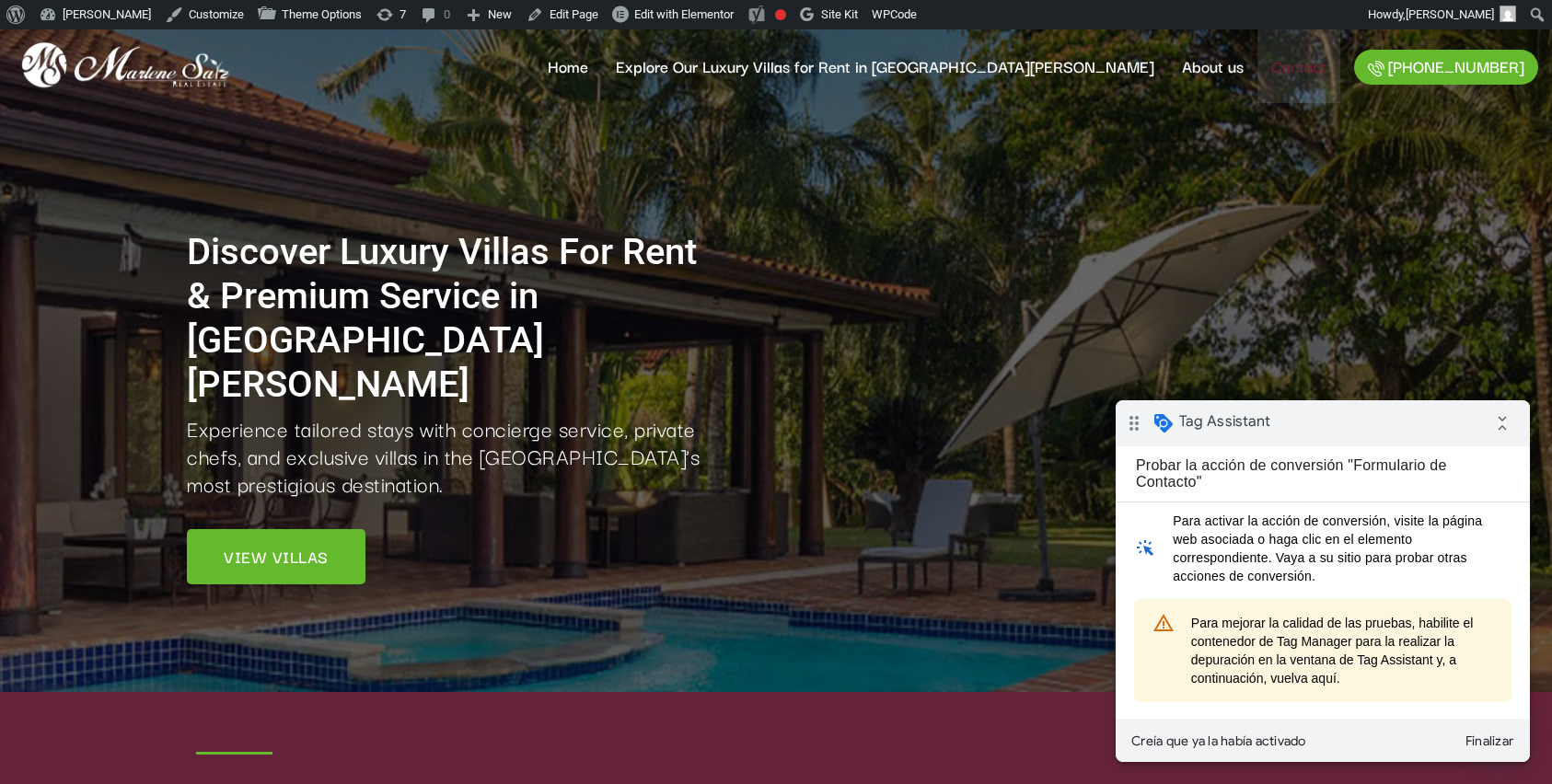 click on "Contact" at bounding box center [1299, 66] 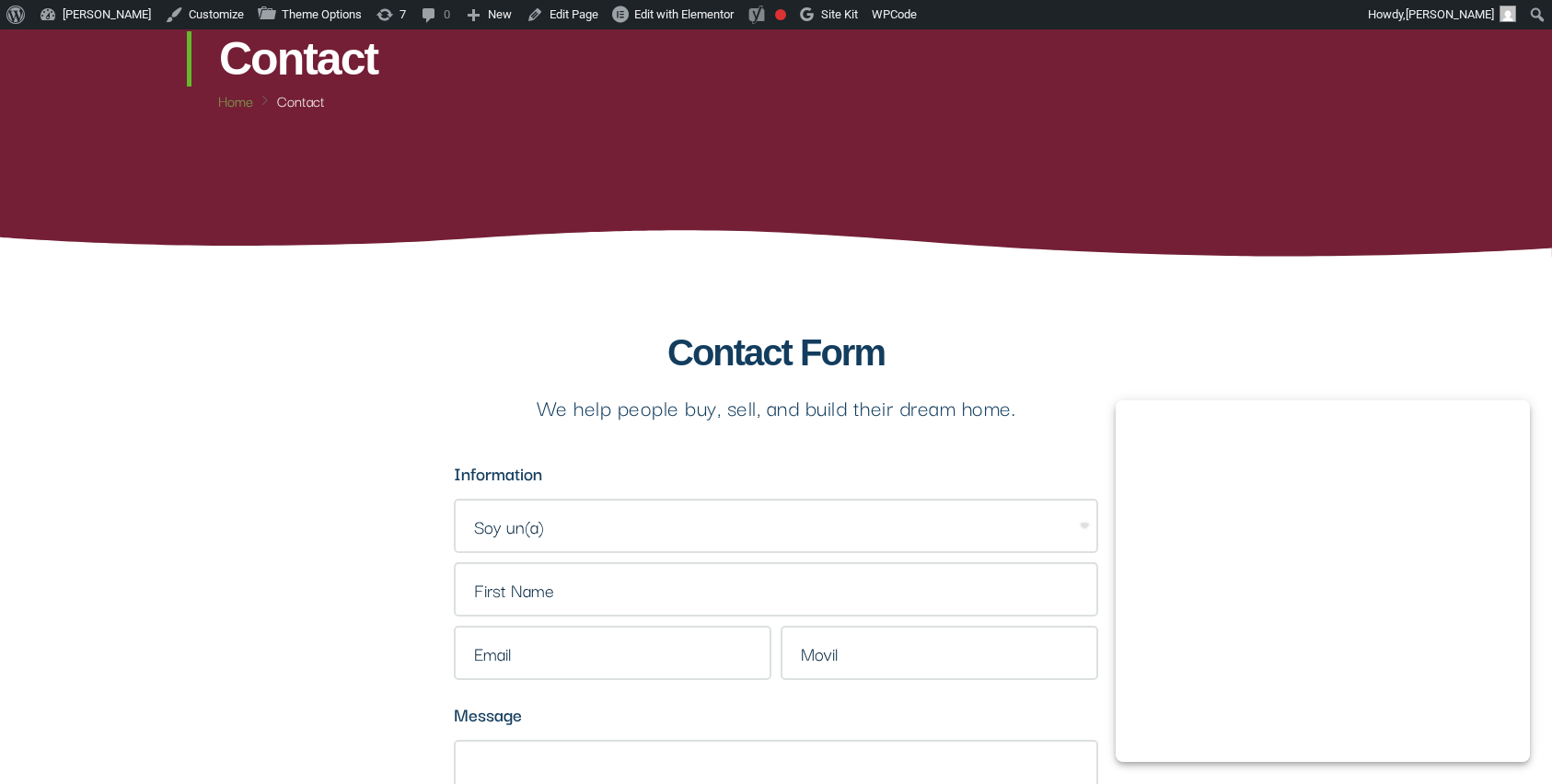 scroll, scrollTop: 394, scrollLeft: 0, axis: vertical 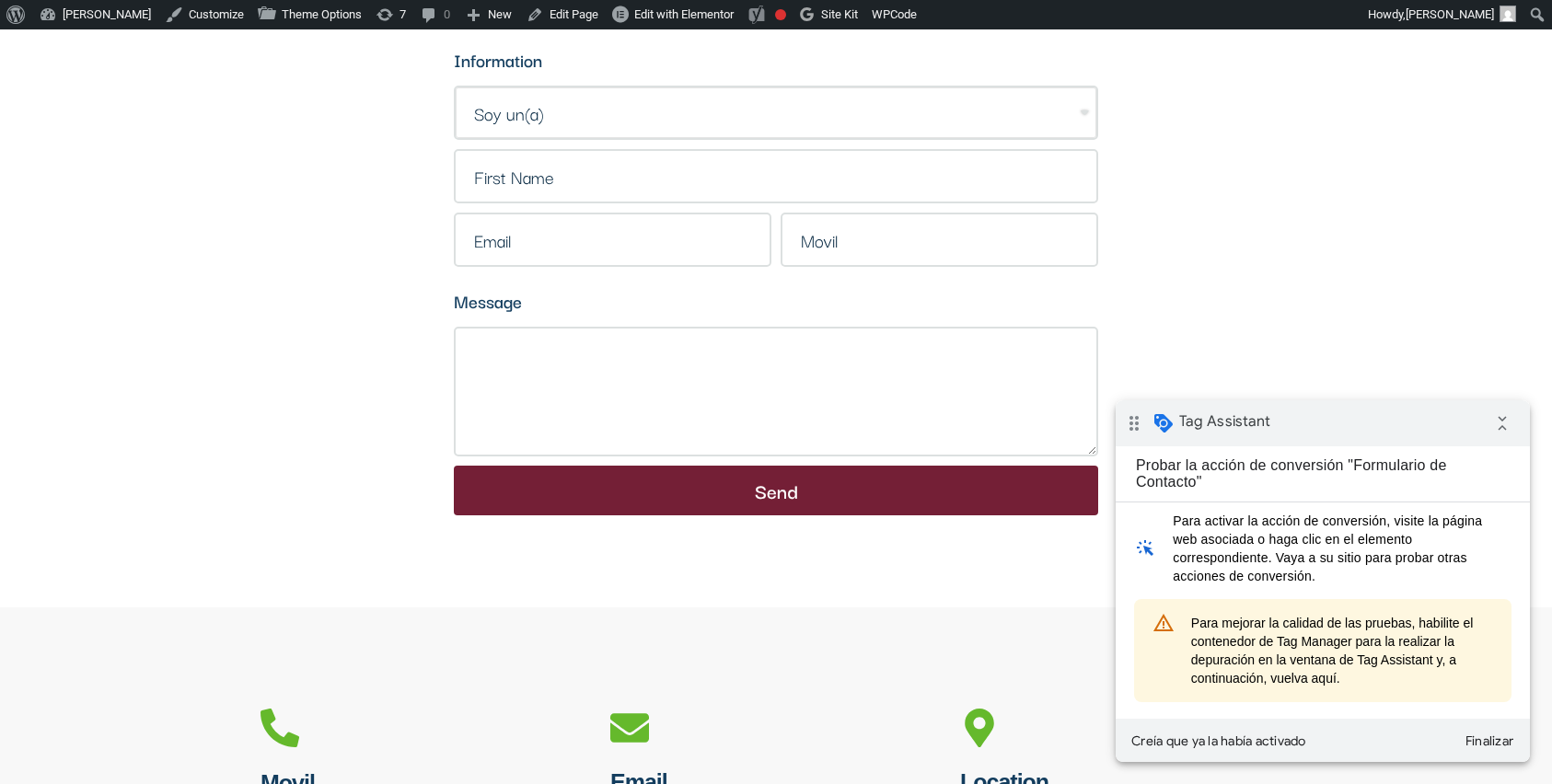 click on "Soy un(a) Cliente Agente de Bienes Raices Dueño de una Propiedad" at bounding box center (776, 112) 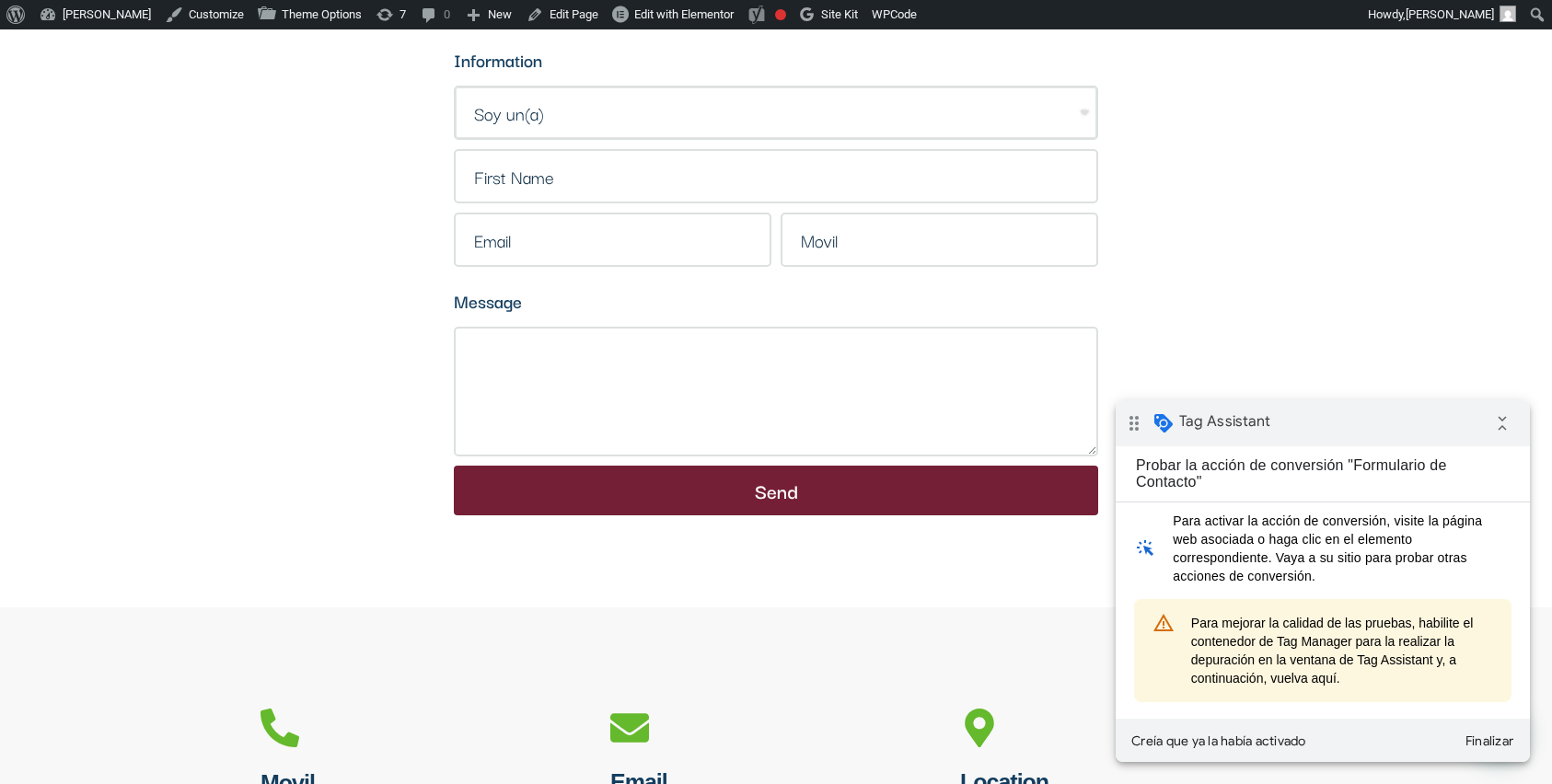 select on "Agente de Bienes Raices" 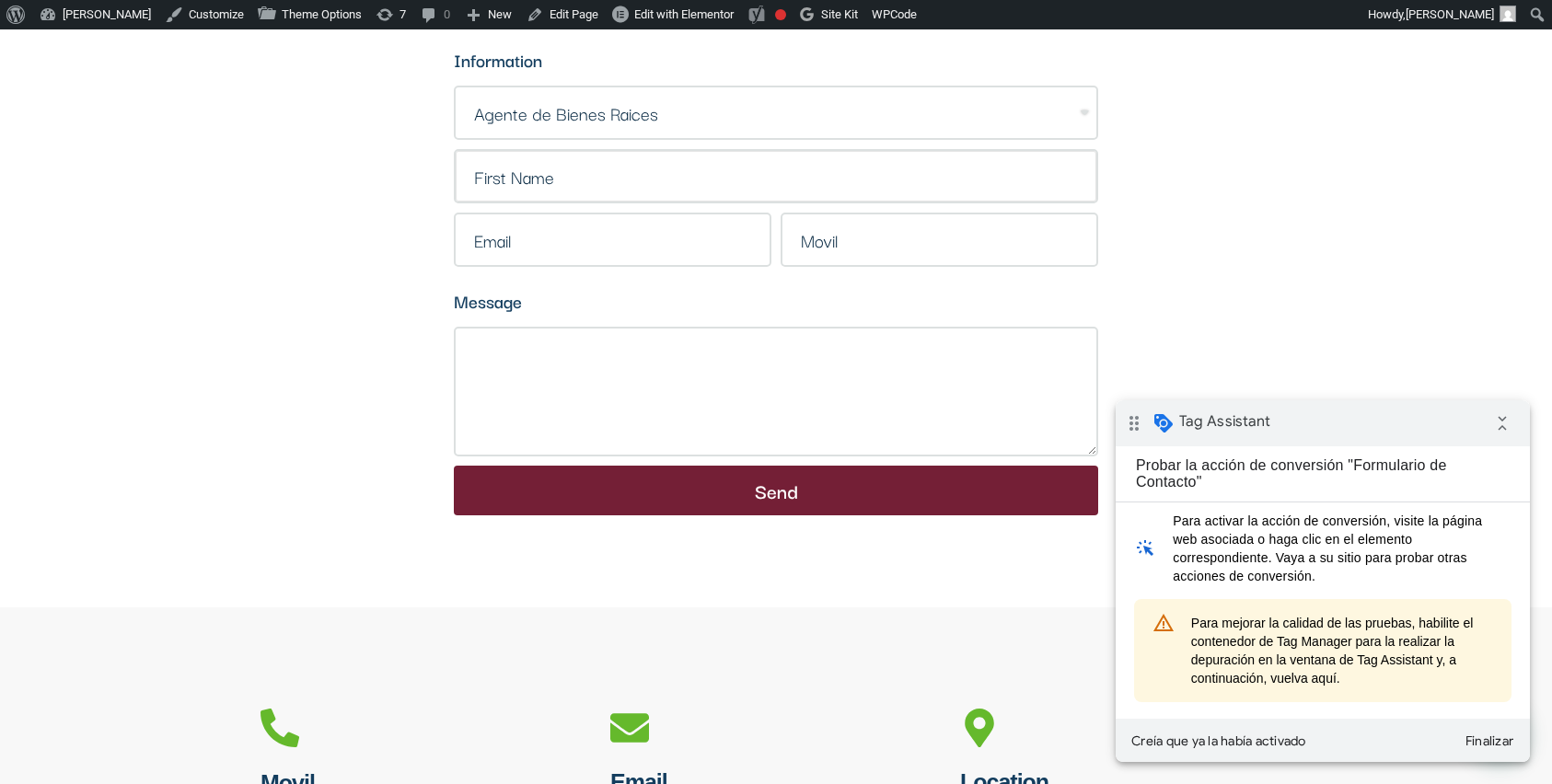 click at bounding box center (776, 176) 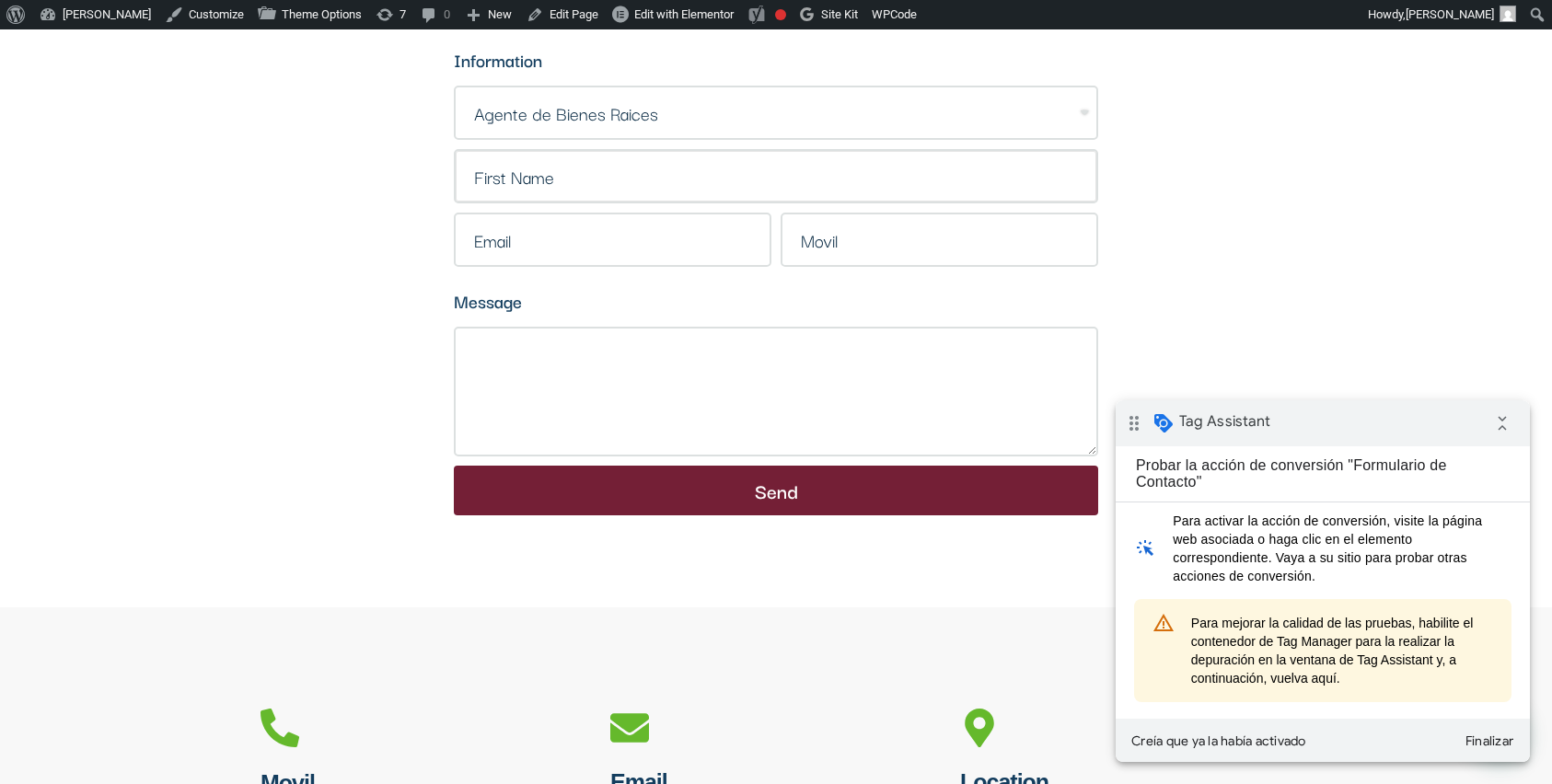 type on "Abigail" 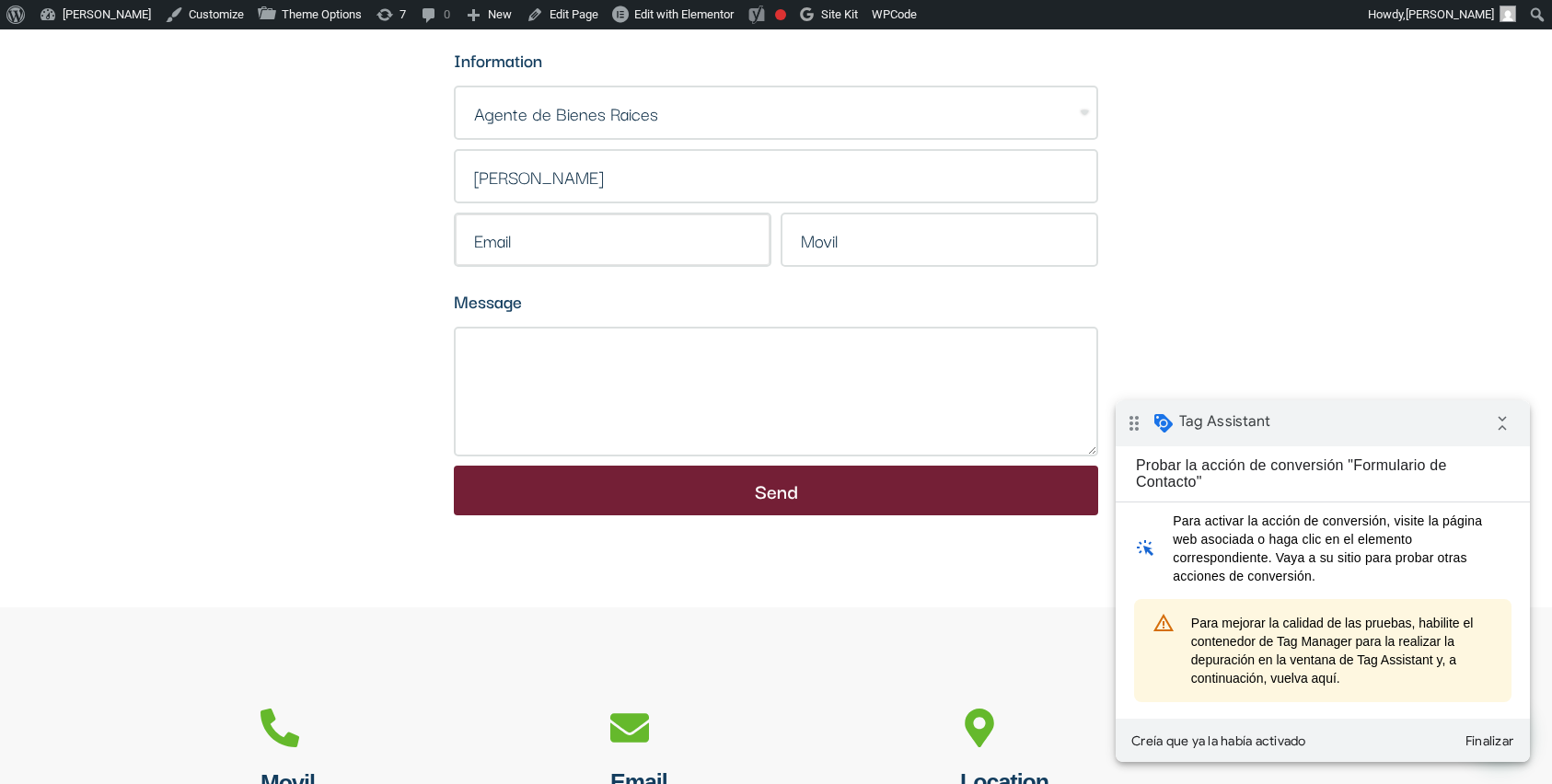 click at bounding box center [612, 239] 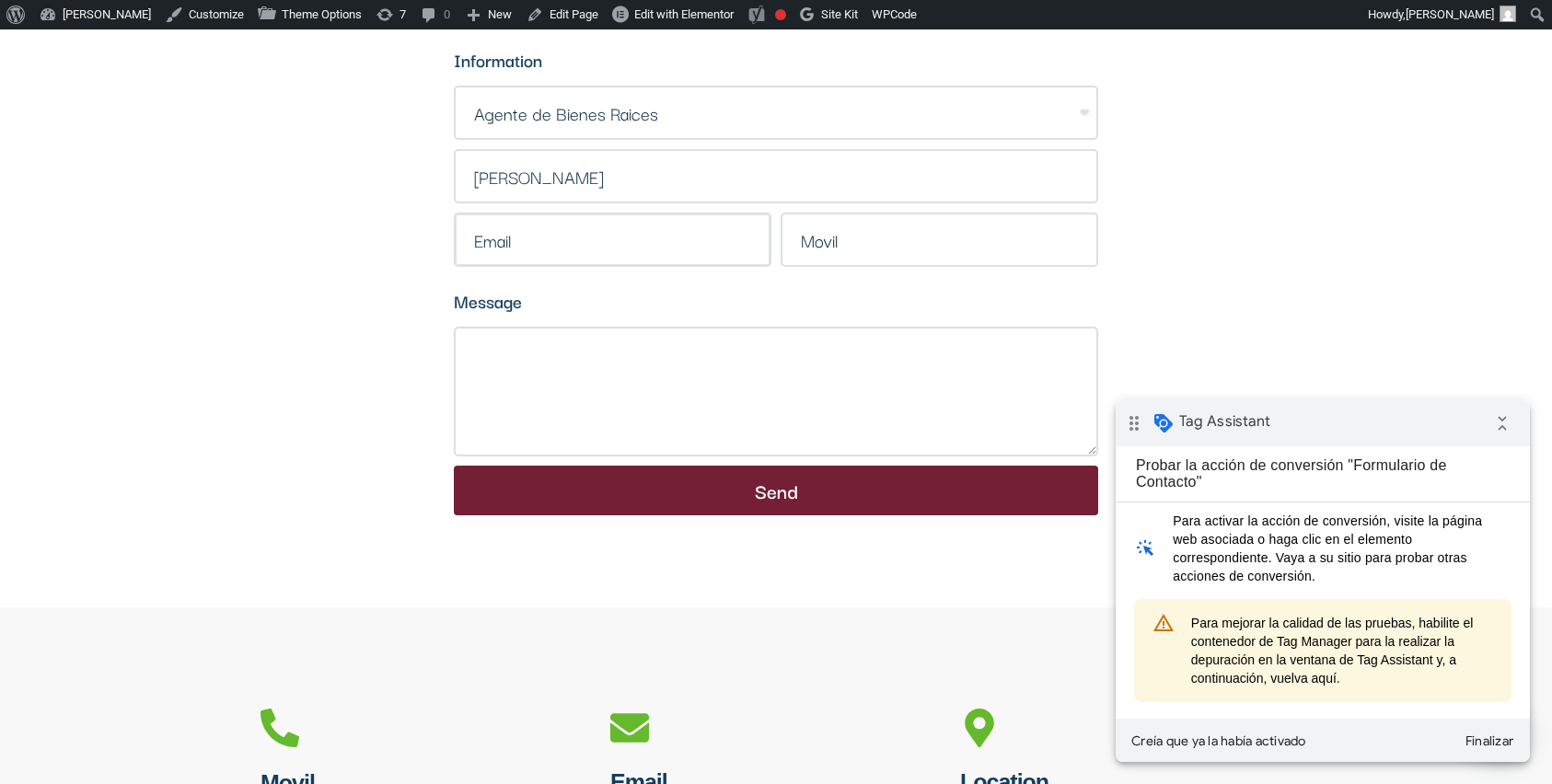 type on "abigail@version.do" 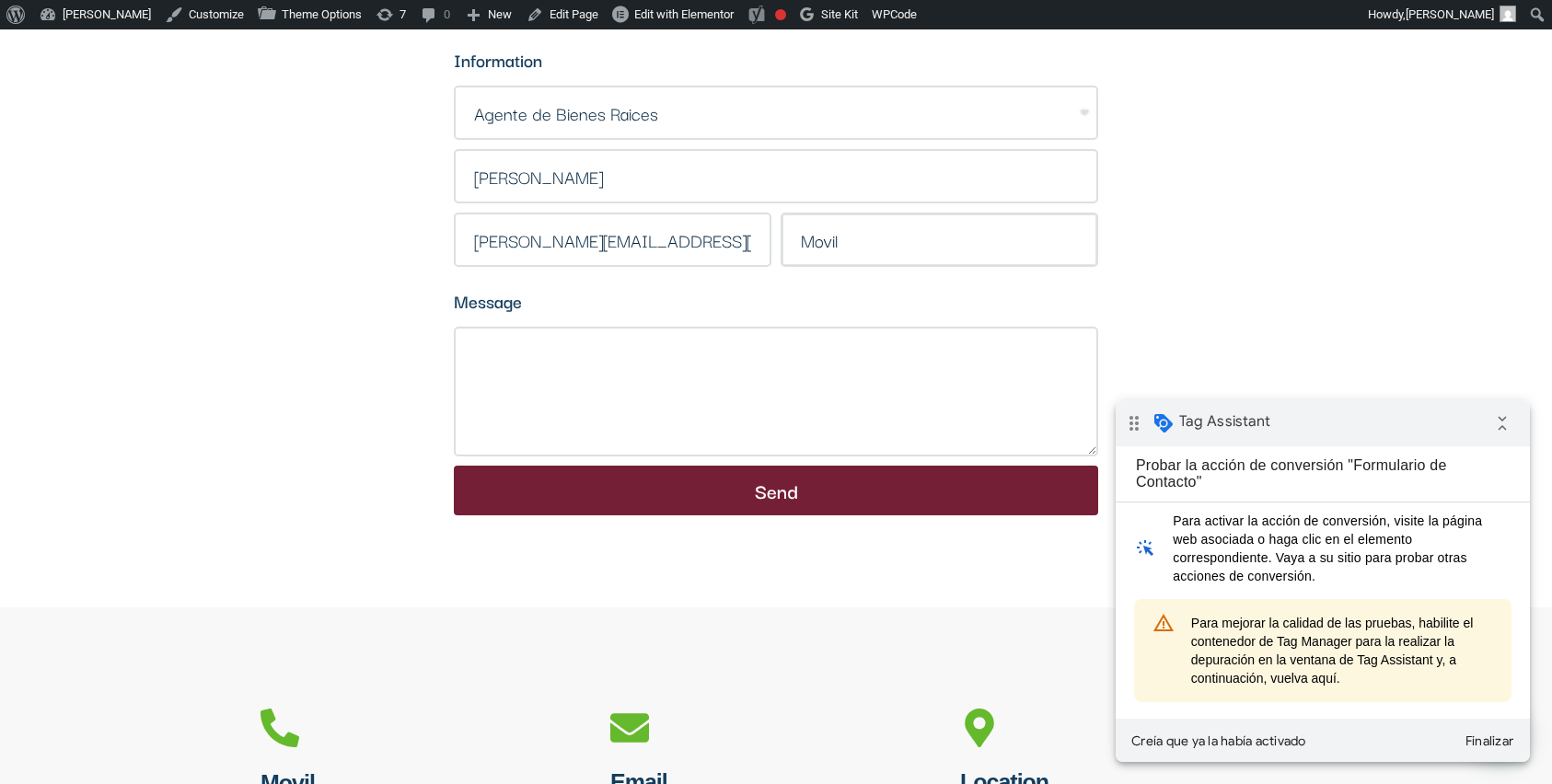 click at bounding box center [939, 239] 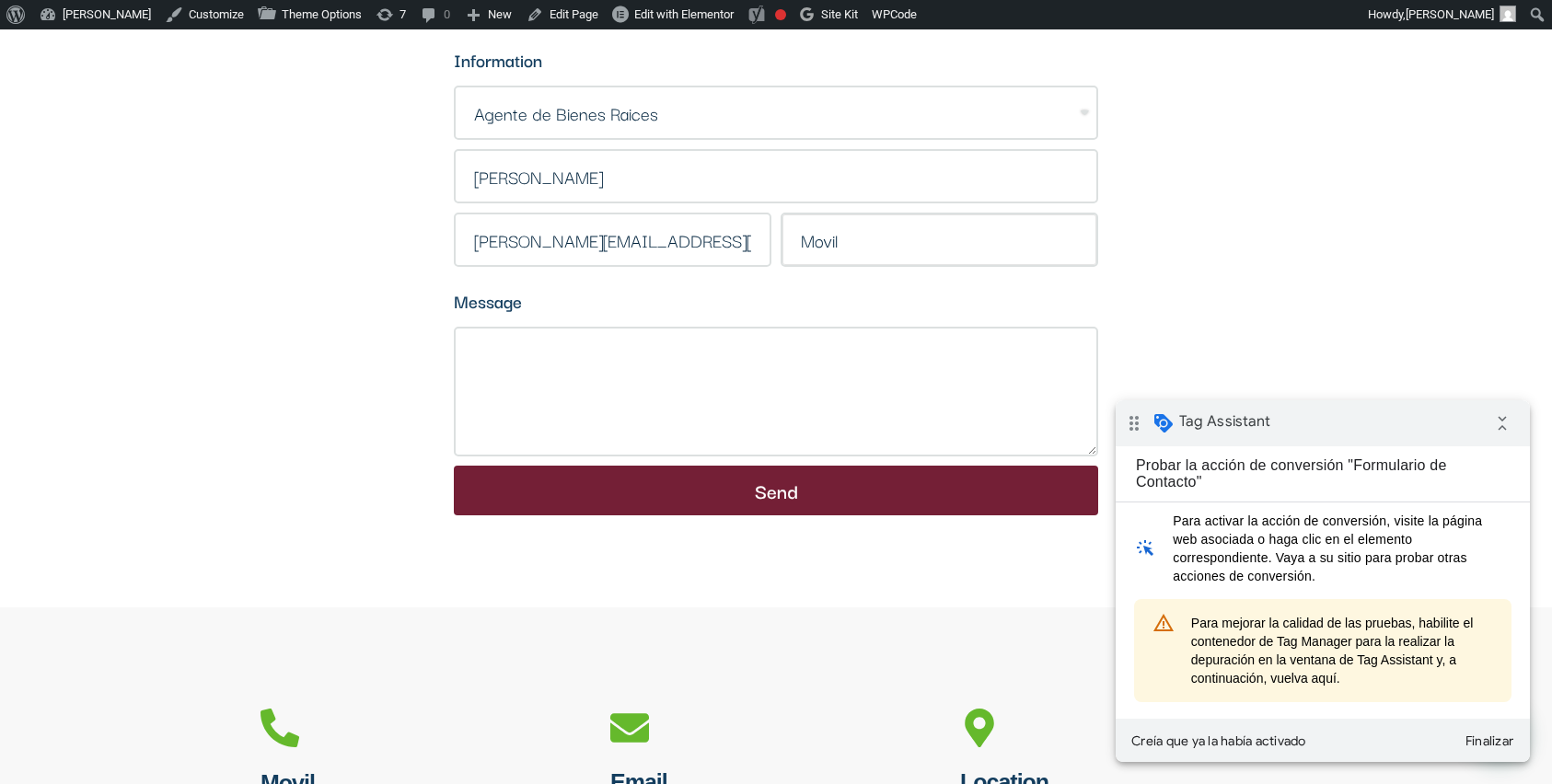 type on "8239430458" 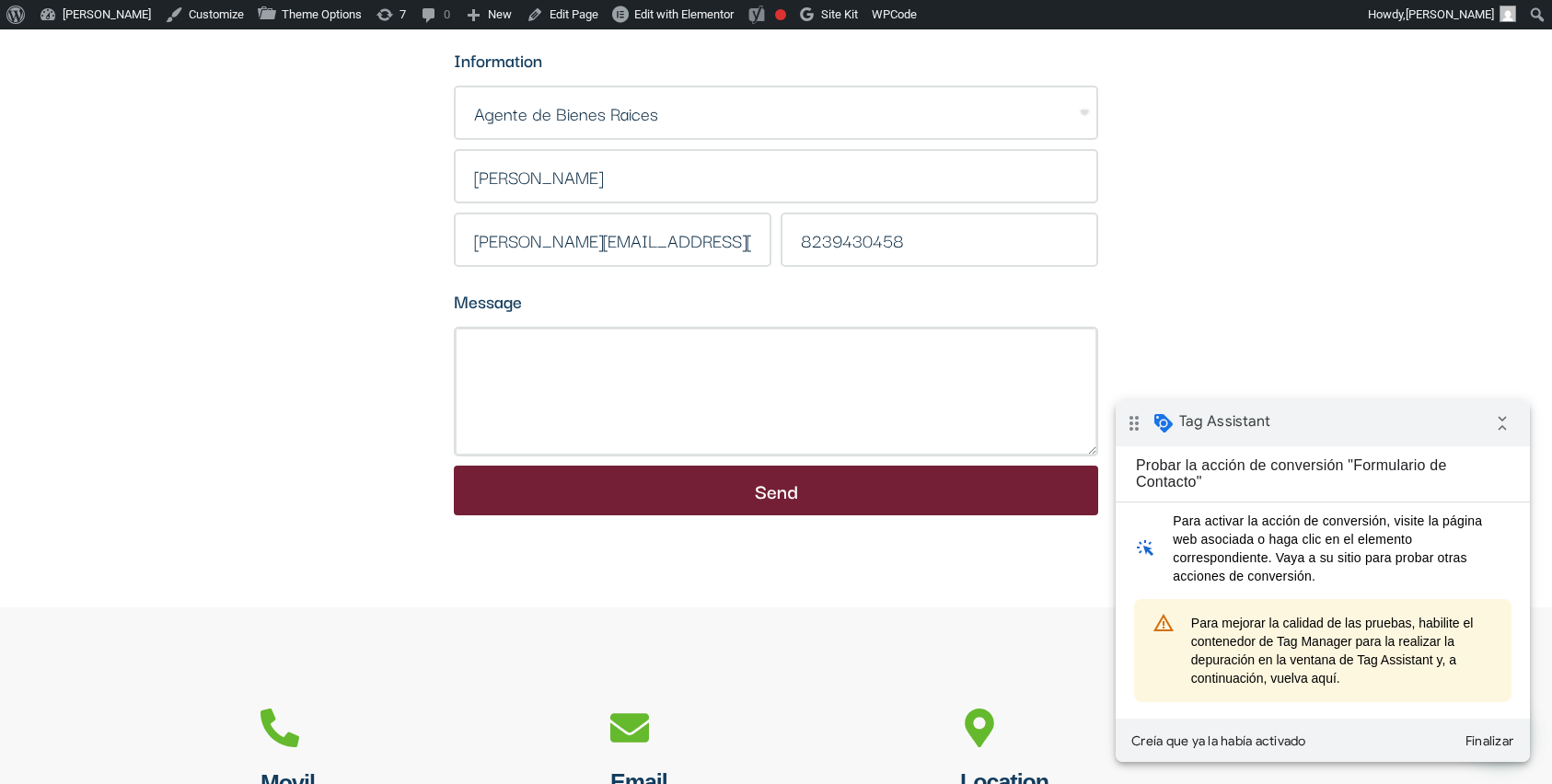 click on "Message" at bounding box center (776, 391) 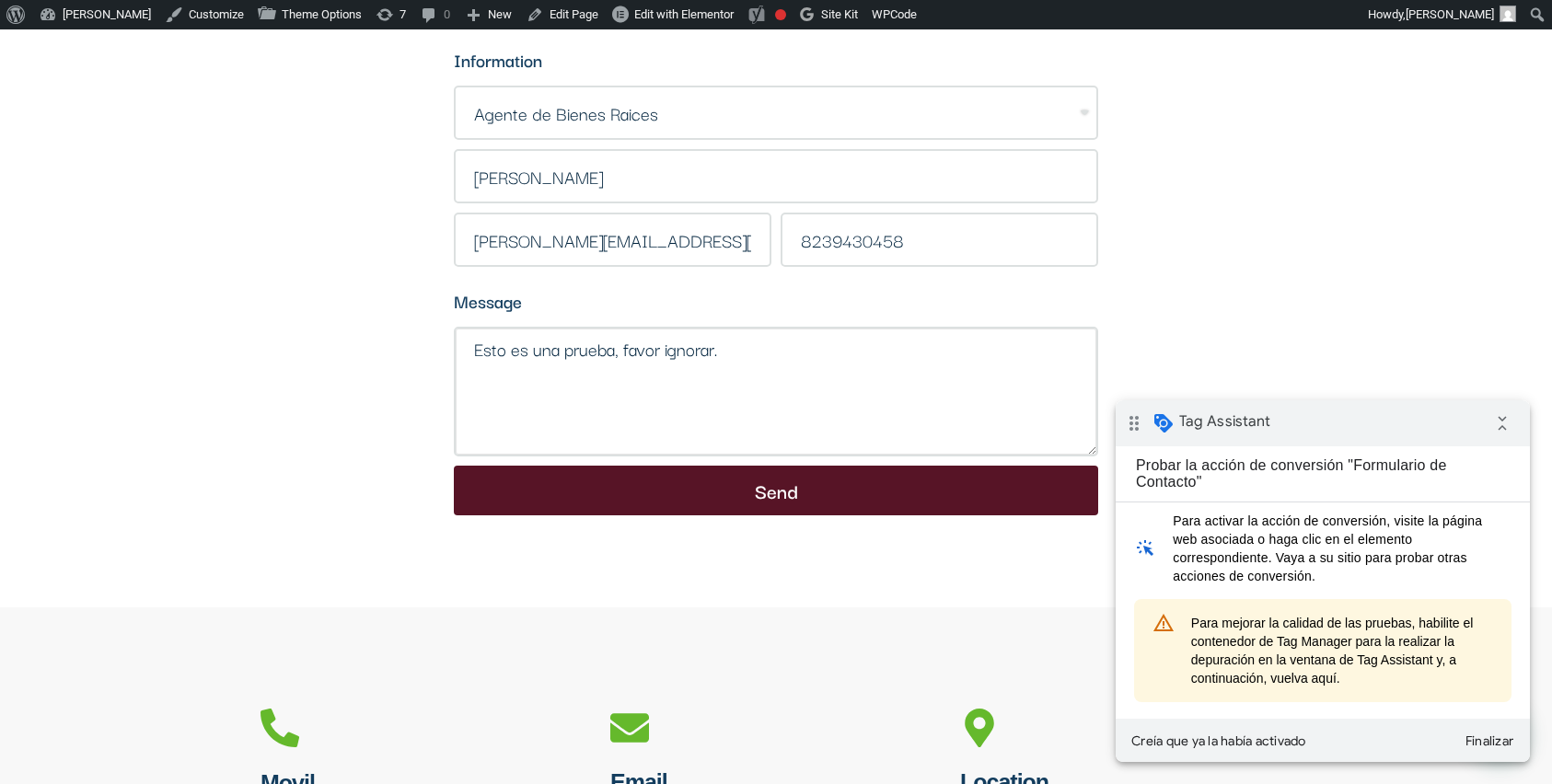 type on "Esto es una prueba, favor ignorar." 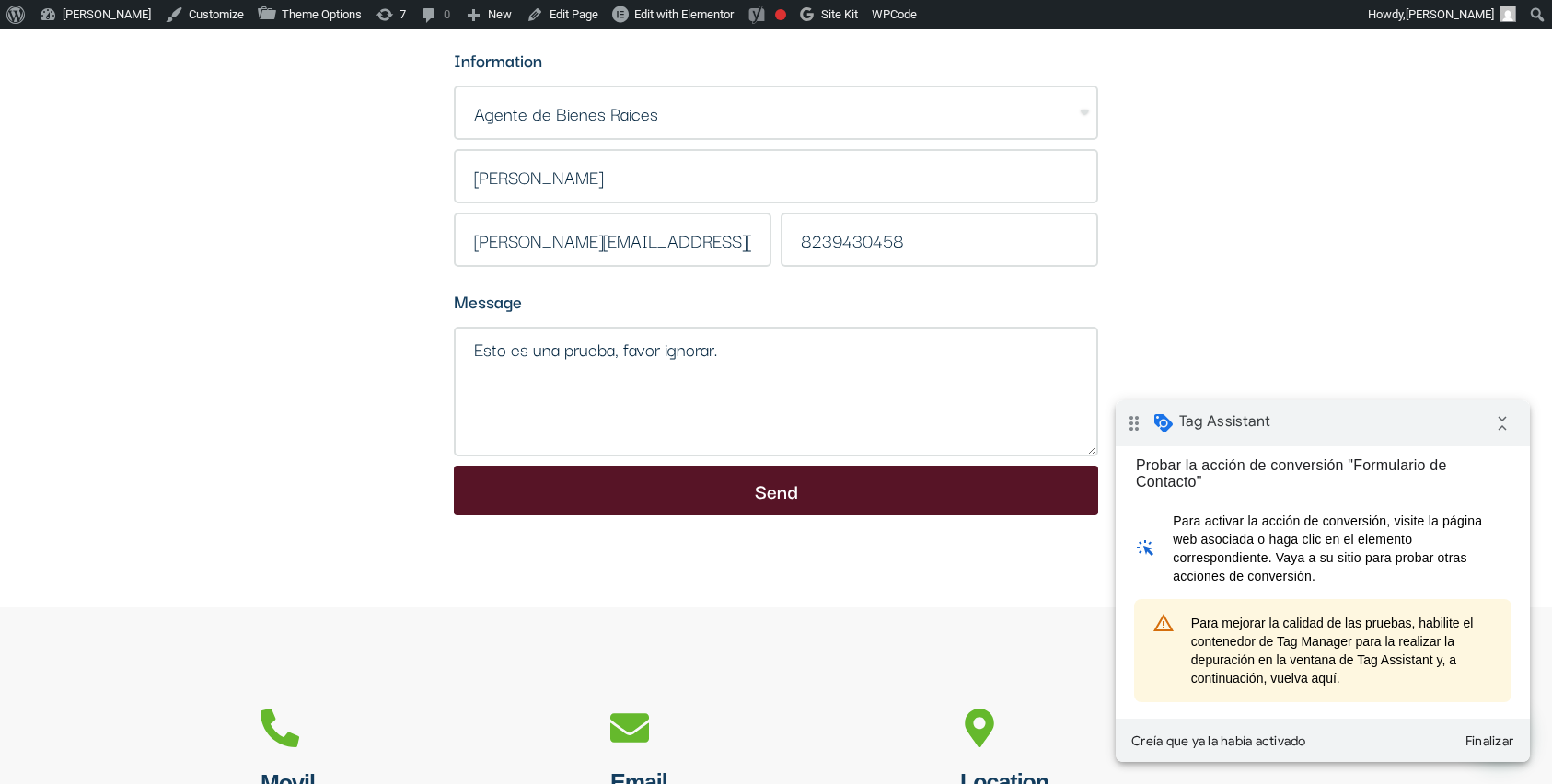 click on "Send" at bounding box center [776, 490] 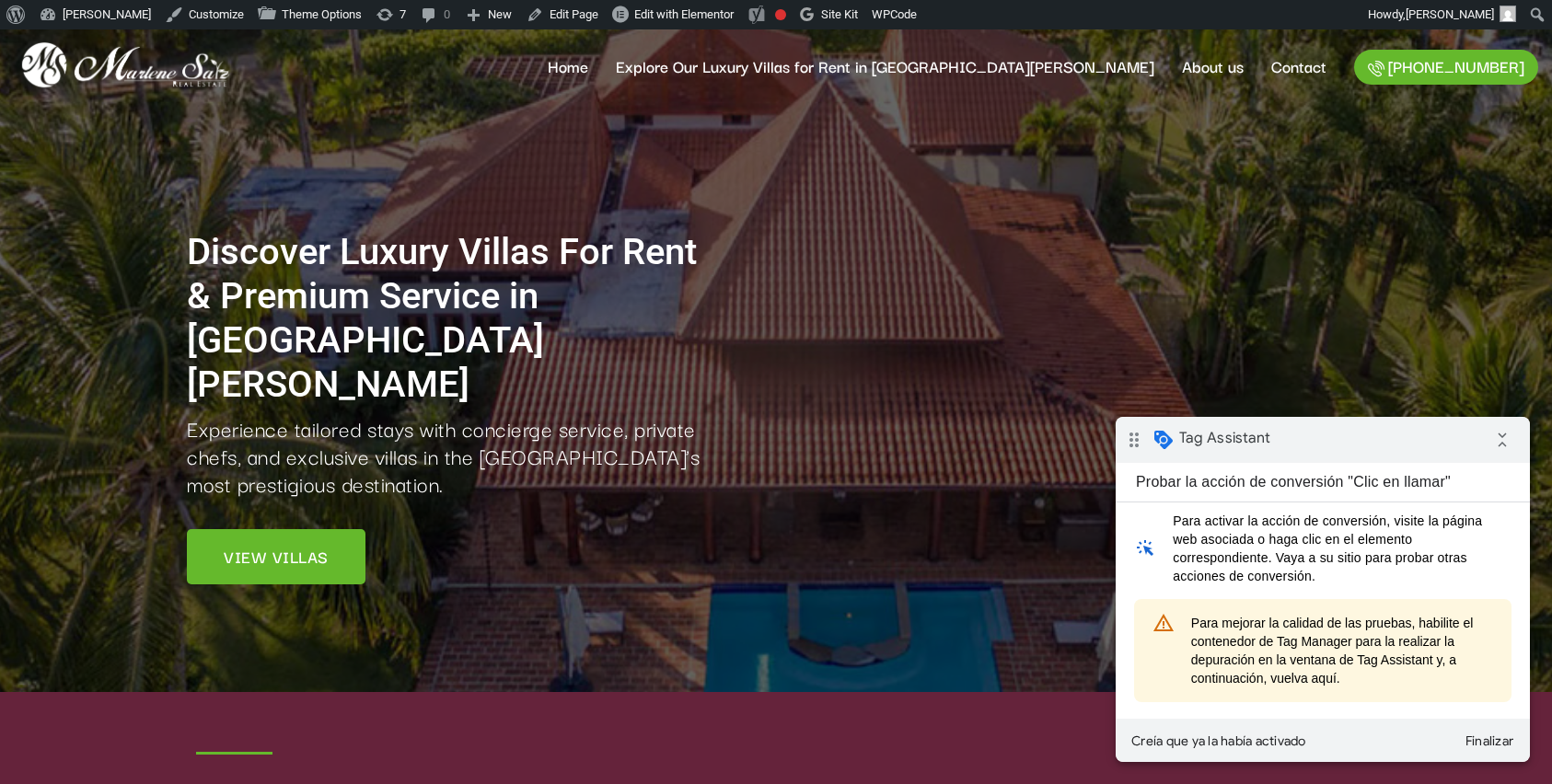 scroll, scrollTop: 0, scrollLeft: 0, axis: both 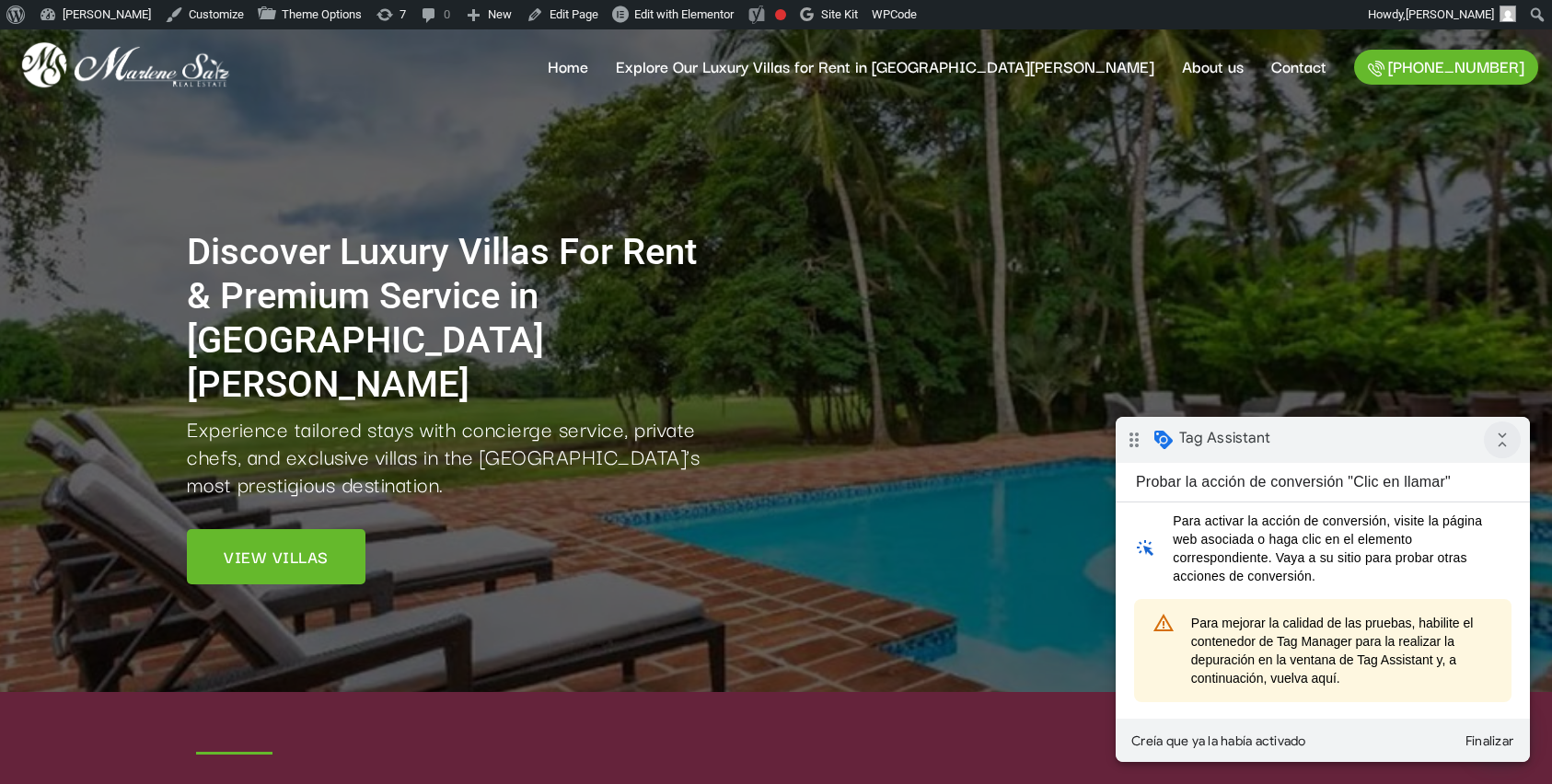click on "collapse_all" at bounding box center [1502, 440] 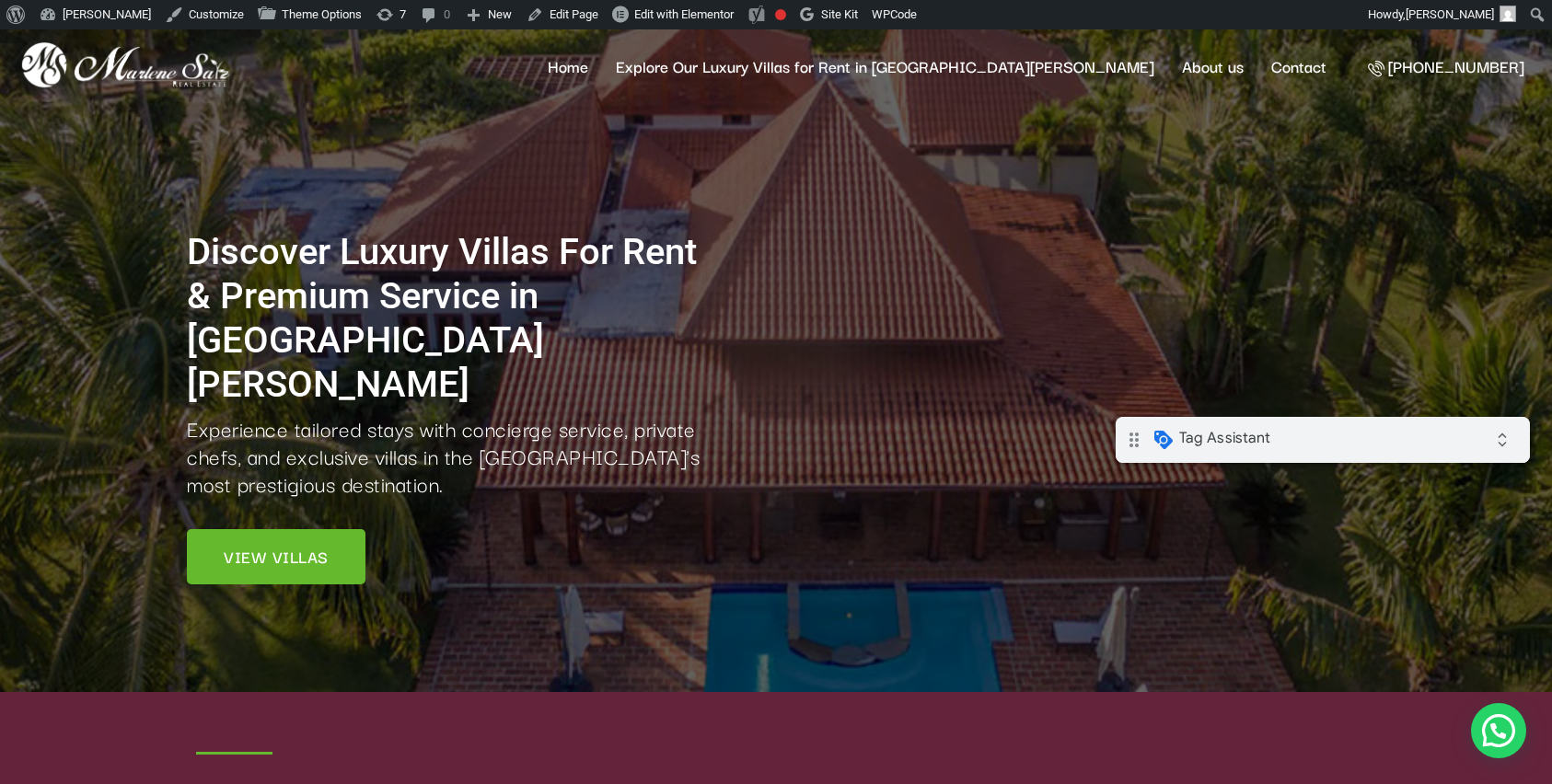 click on "[PHONE_NUMBER]" at bounding box center (1446, 67) 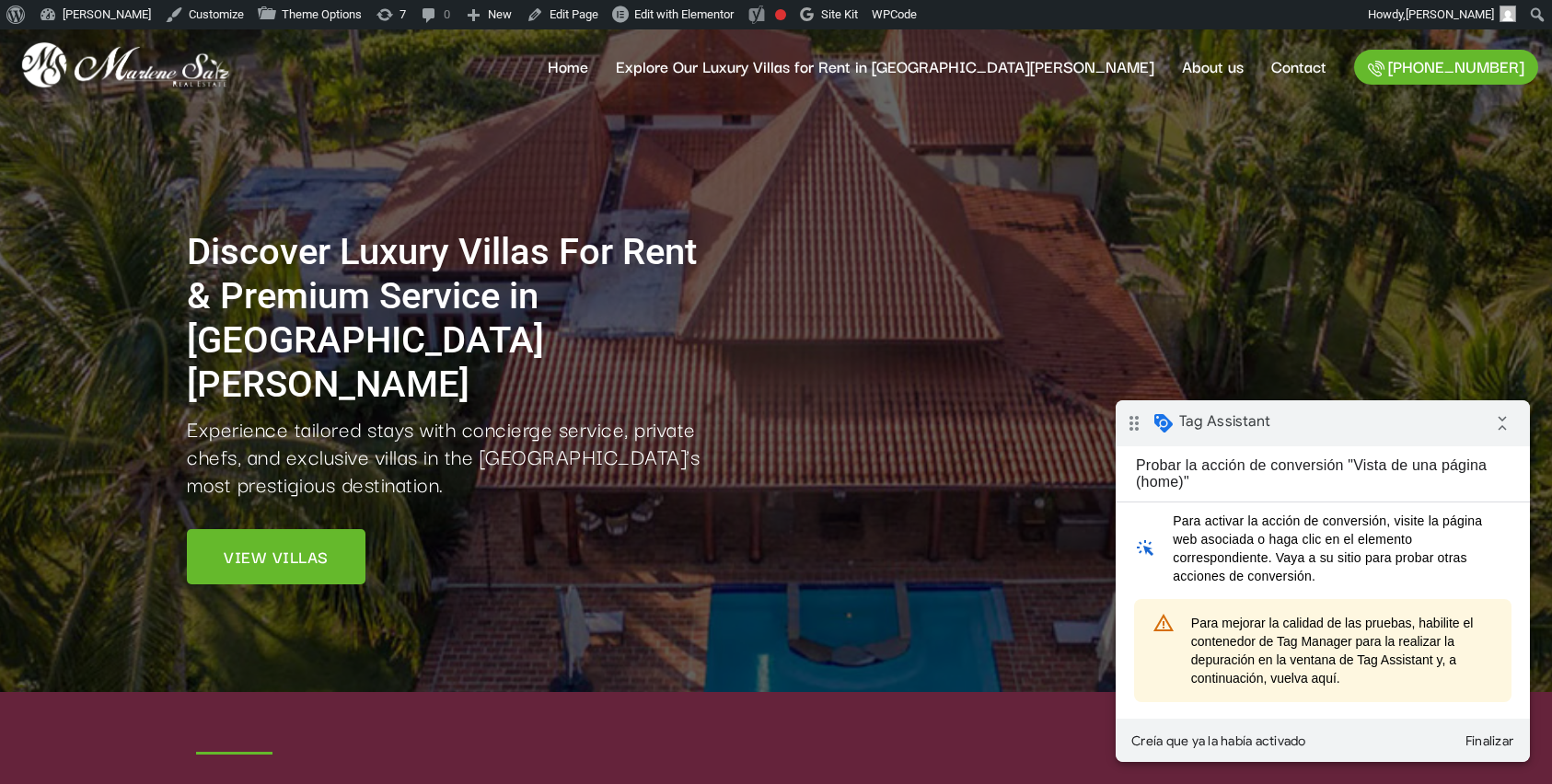 scroll, scrollTop: 0, scrollLeft: 0, axis: both 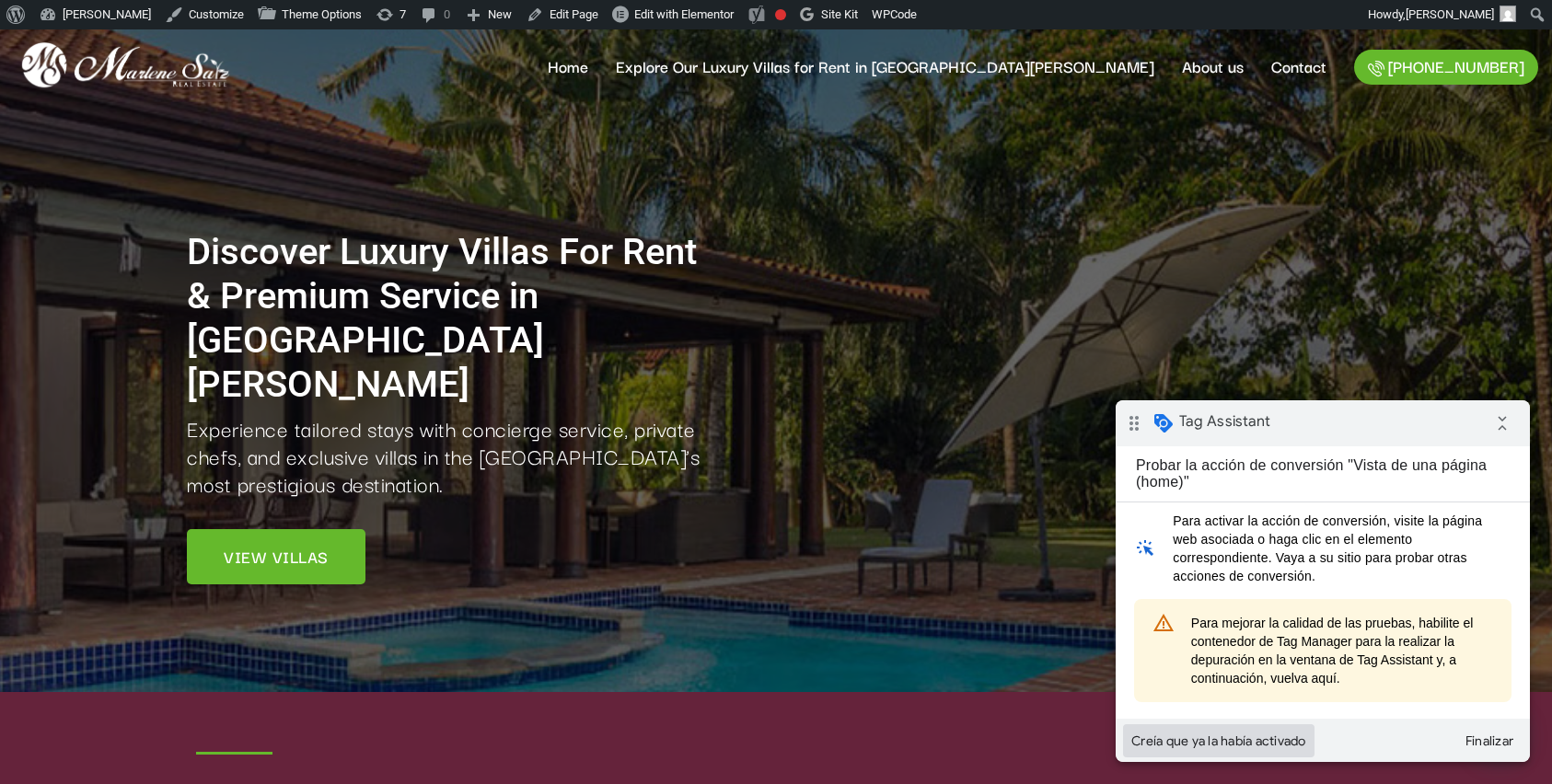 click on "Creía que ya la había activado" at bounding box center [1219, 741] 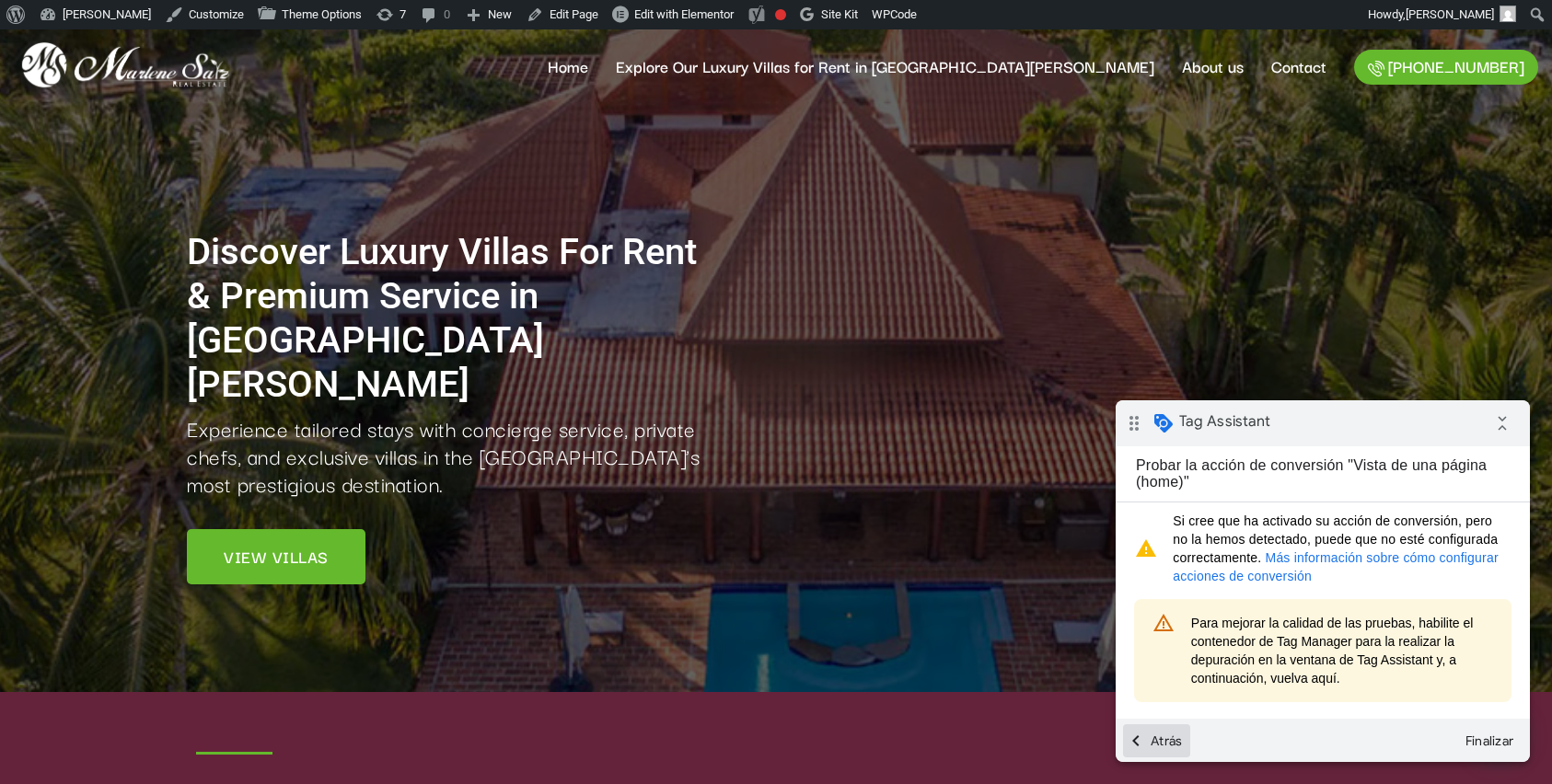 click on "chevron_left Atrás" at bounding box center (1156, 741) 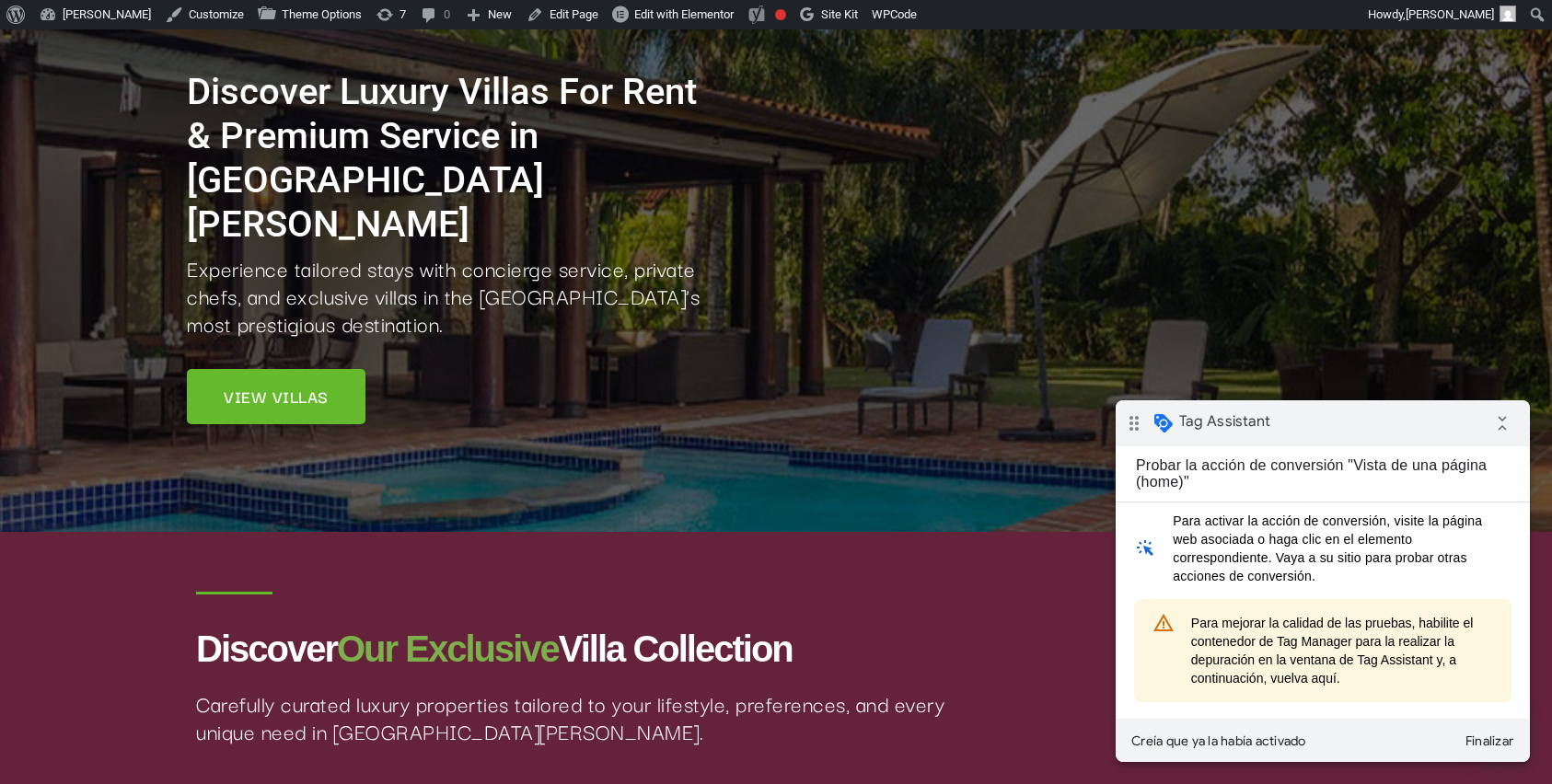 scroll, scrollTop: 190, scrollLeft: 0, axis: vertical 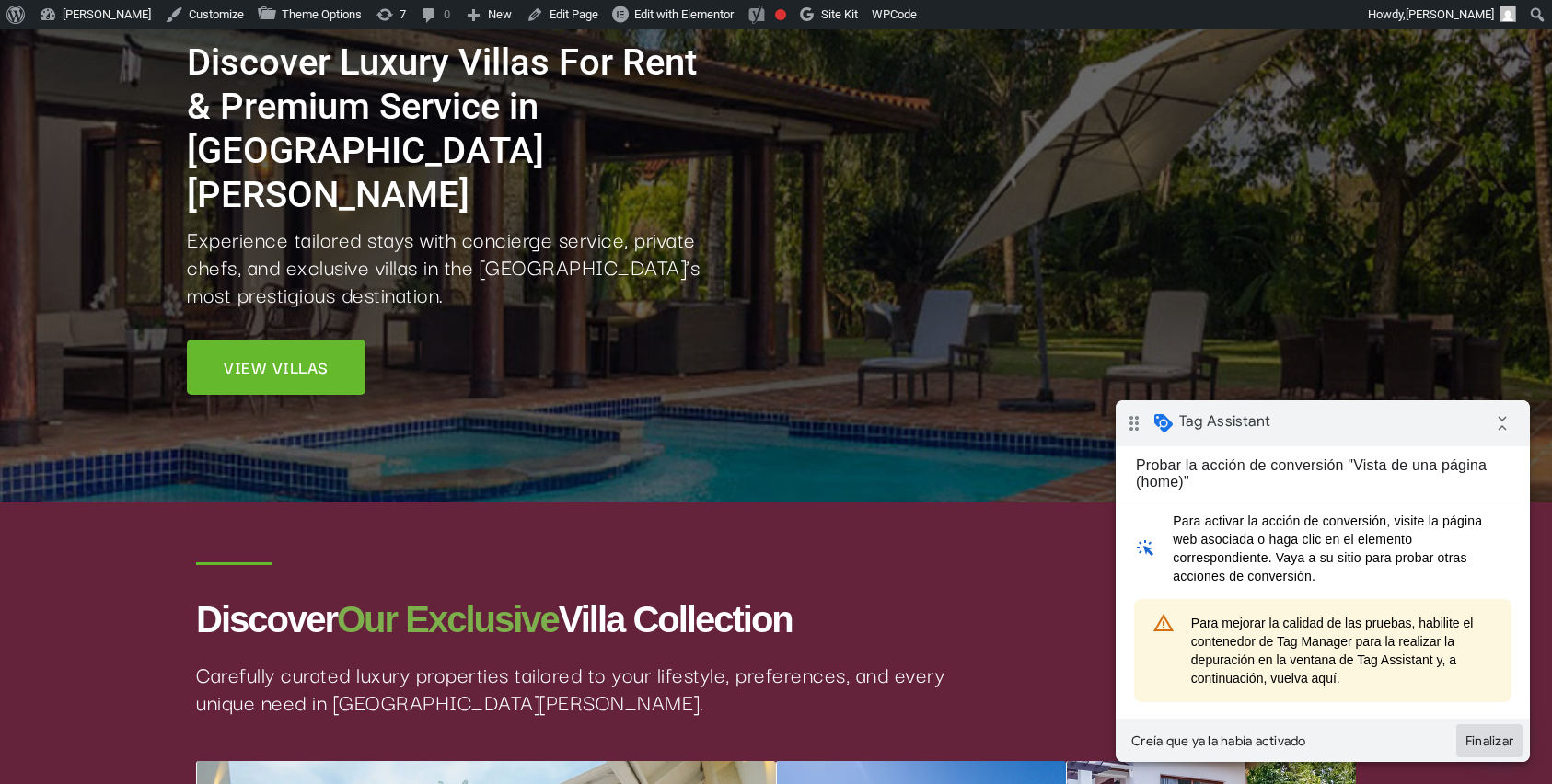 click on "Finalizar" at bounding box center [1489, 741] 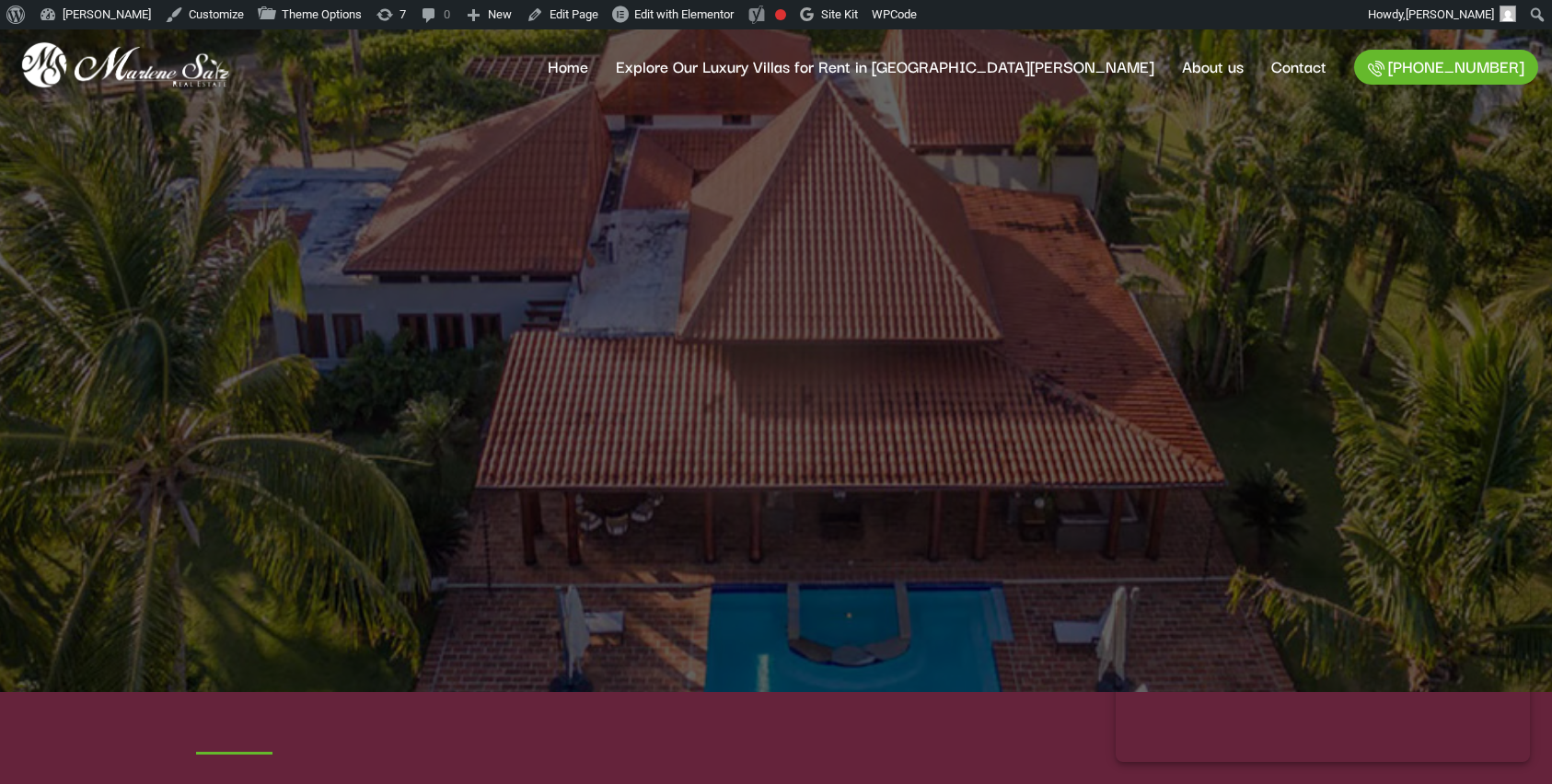 scroll, scrollTop: 0, scrollLeft: 0, axis: both 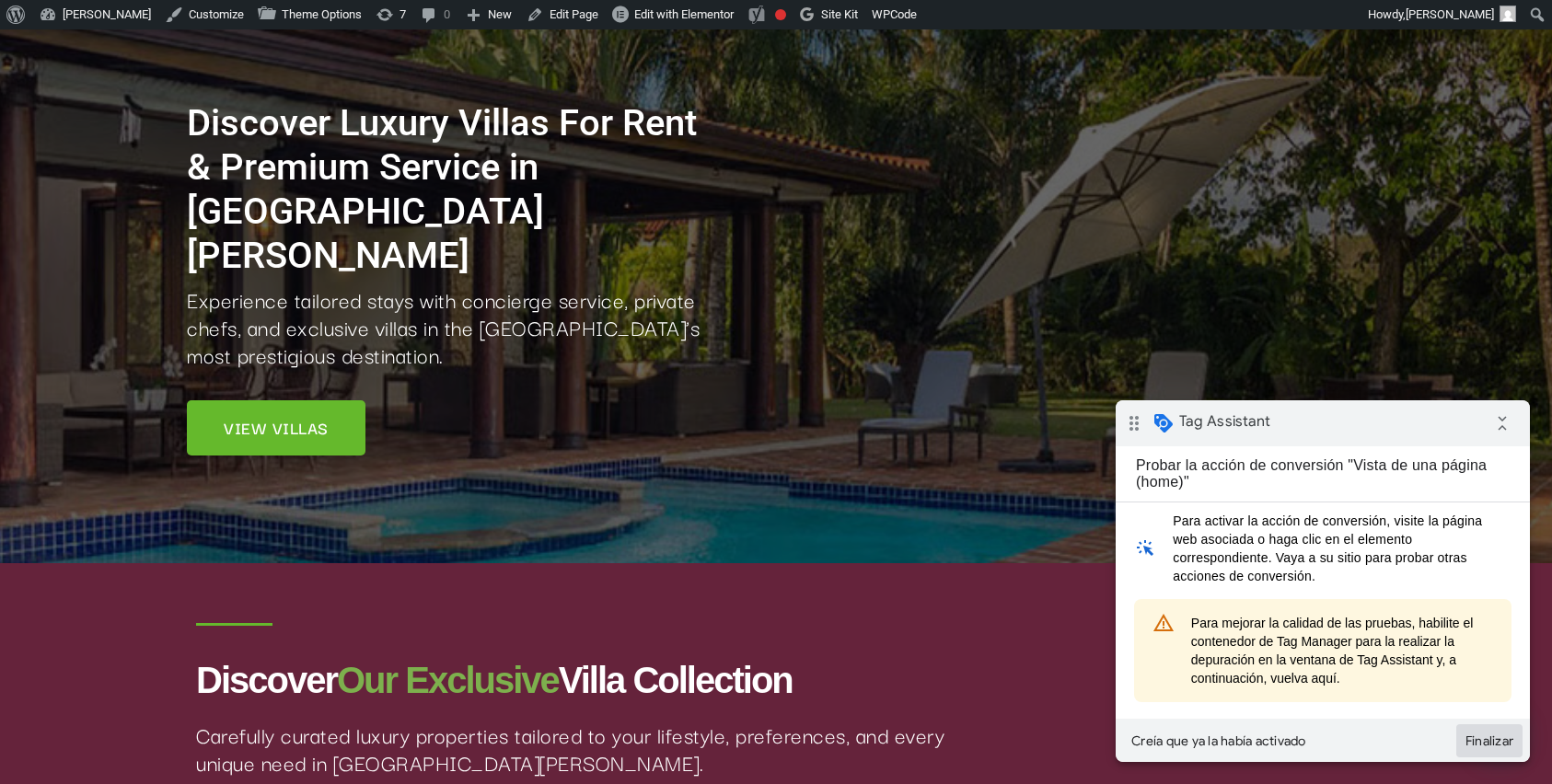 click on "Finalizar" at bounding box center [1489, 741] 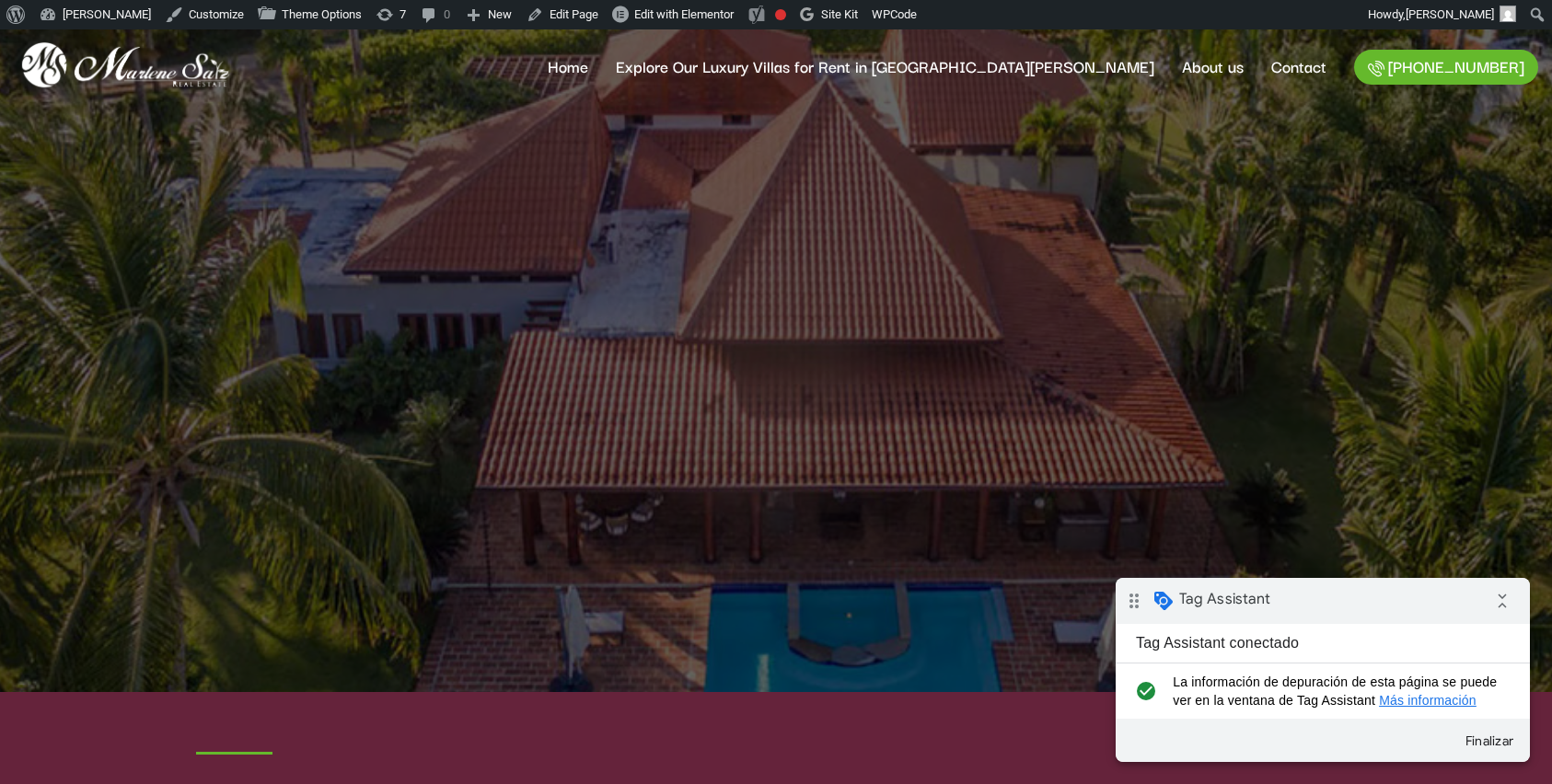 scroll, scrollTop: 0, scrollLeft: 0, axis: both 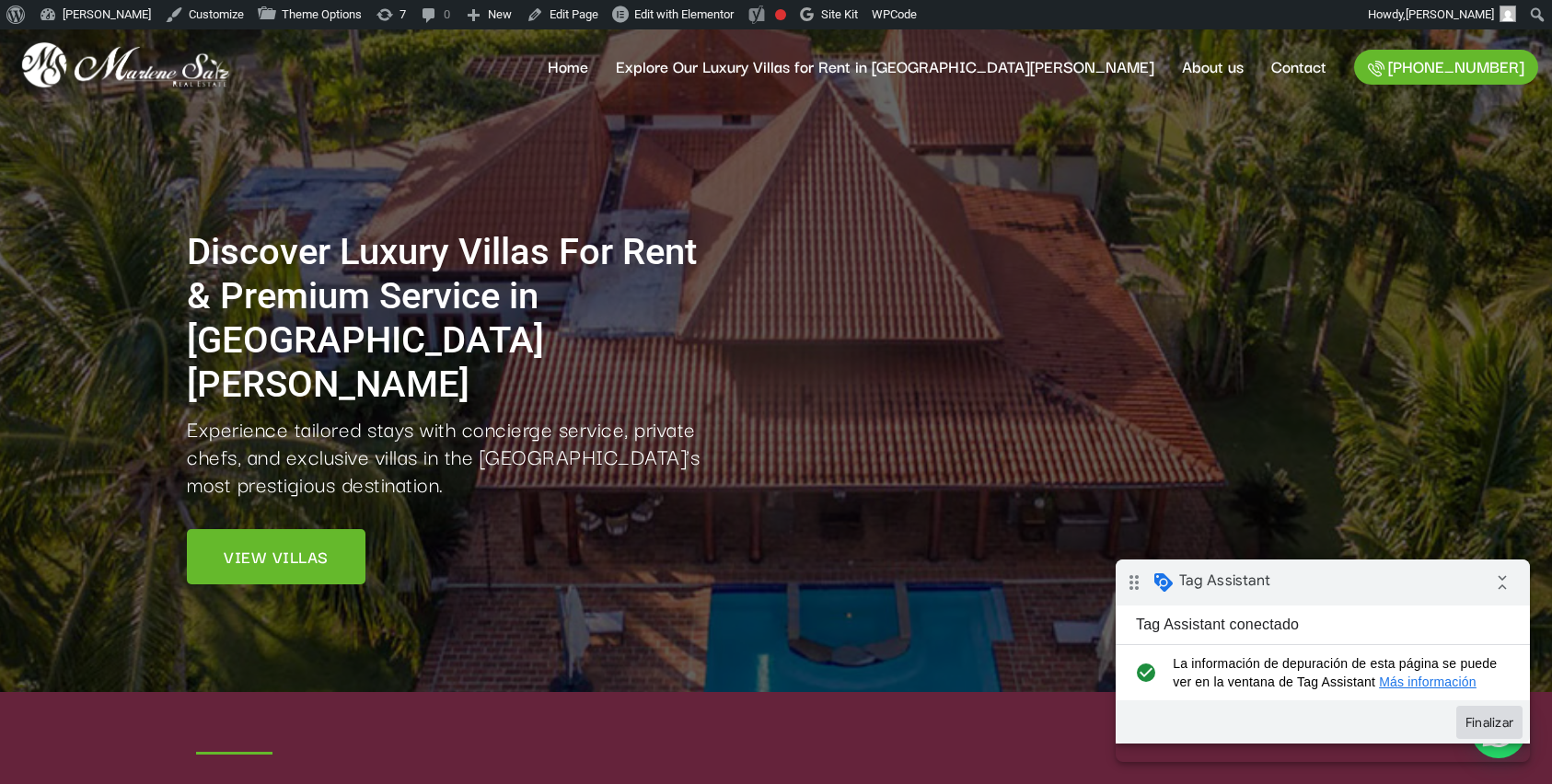 click on "Finalizar" at bounding box center [1489, 722] 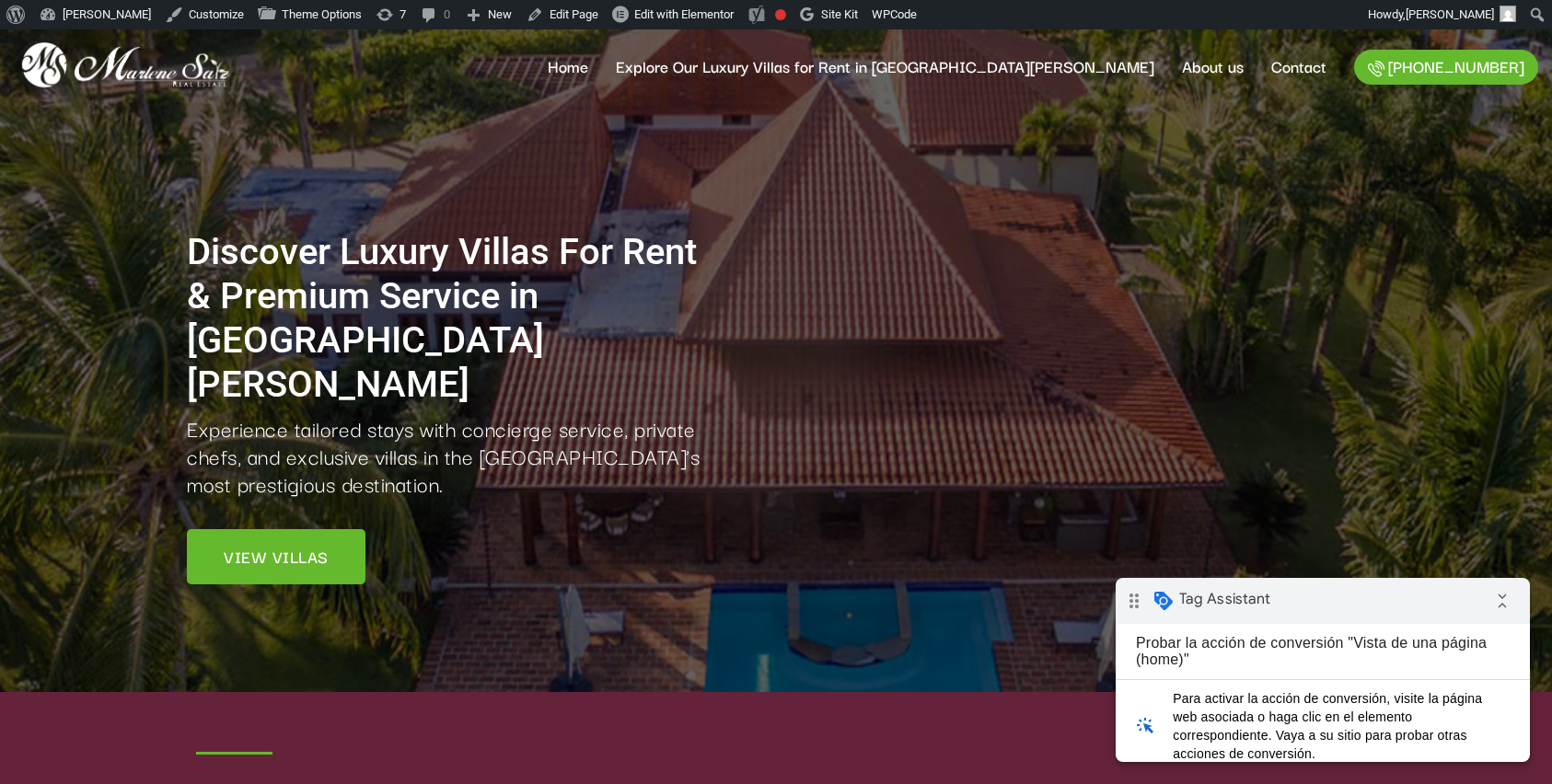 scroll, scrollTop: 0, scrollLeft: 0, axis: both 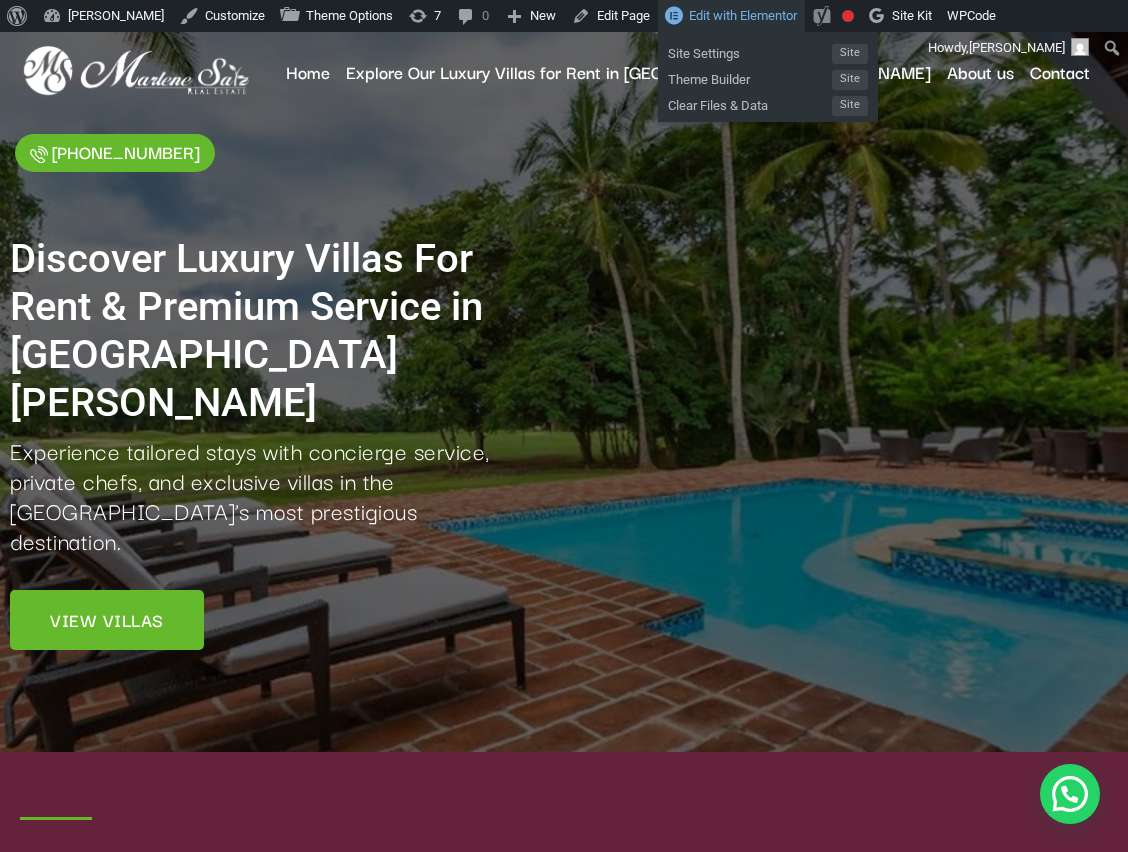 click on "Edit with Elementor" at bounding box center (743, 15) 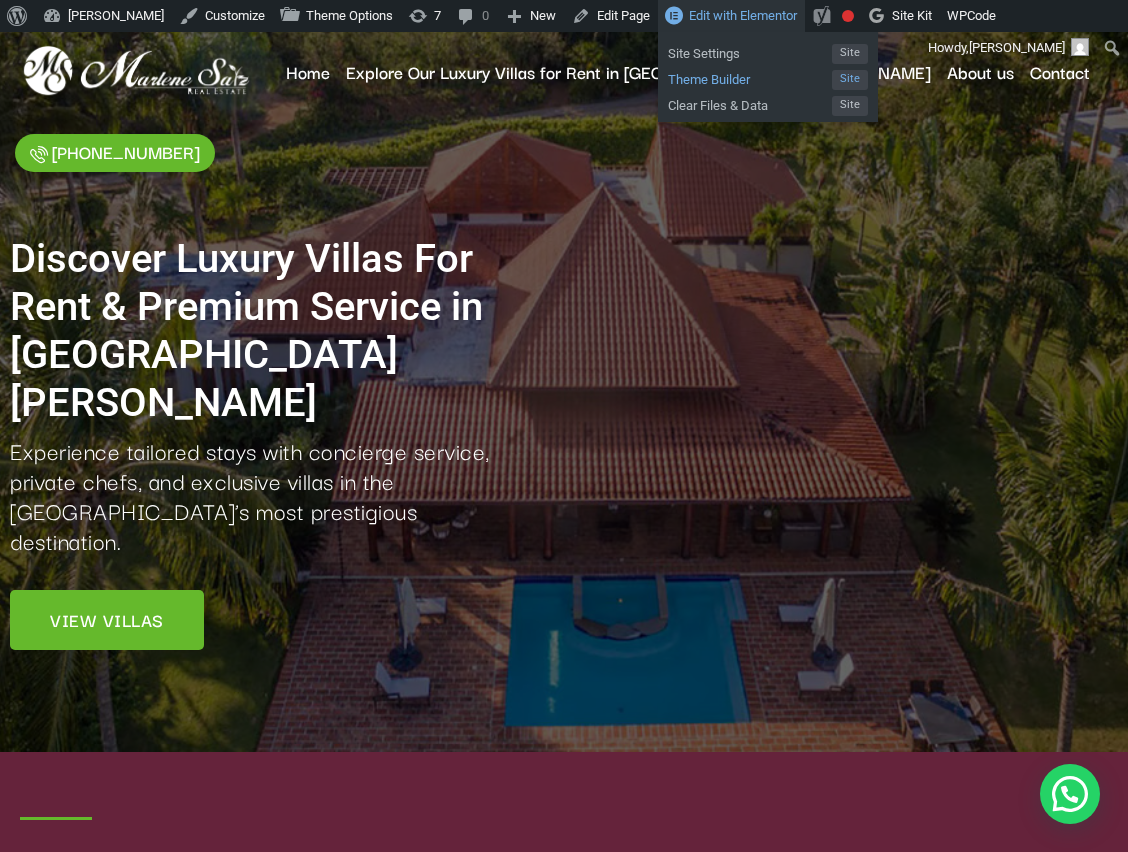 scroll, scrollTop: 0, scrollLeft: 0, axis: both 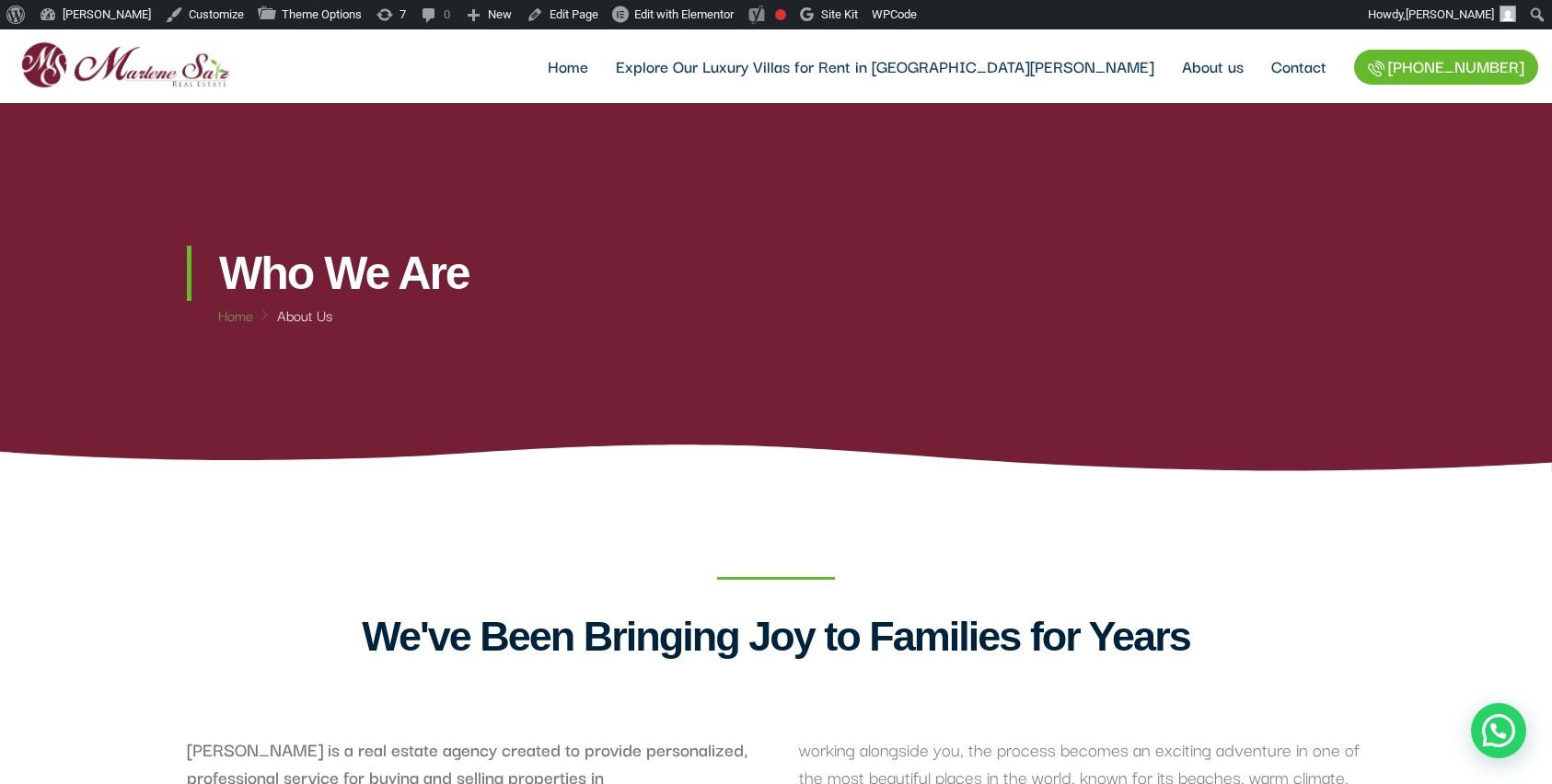 click at bounding box center [124, 65] 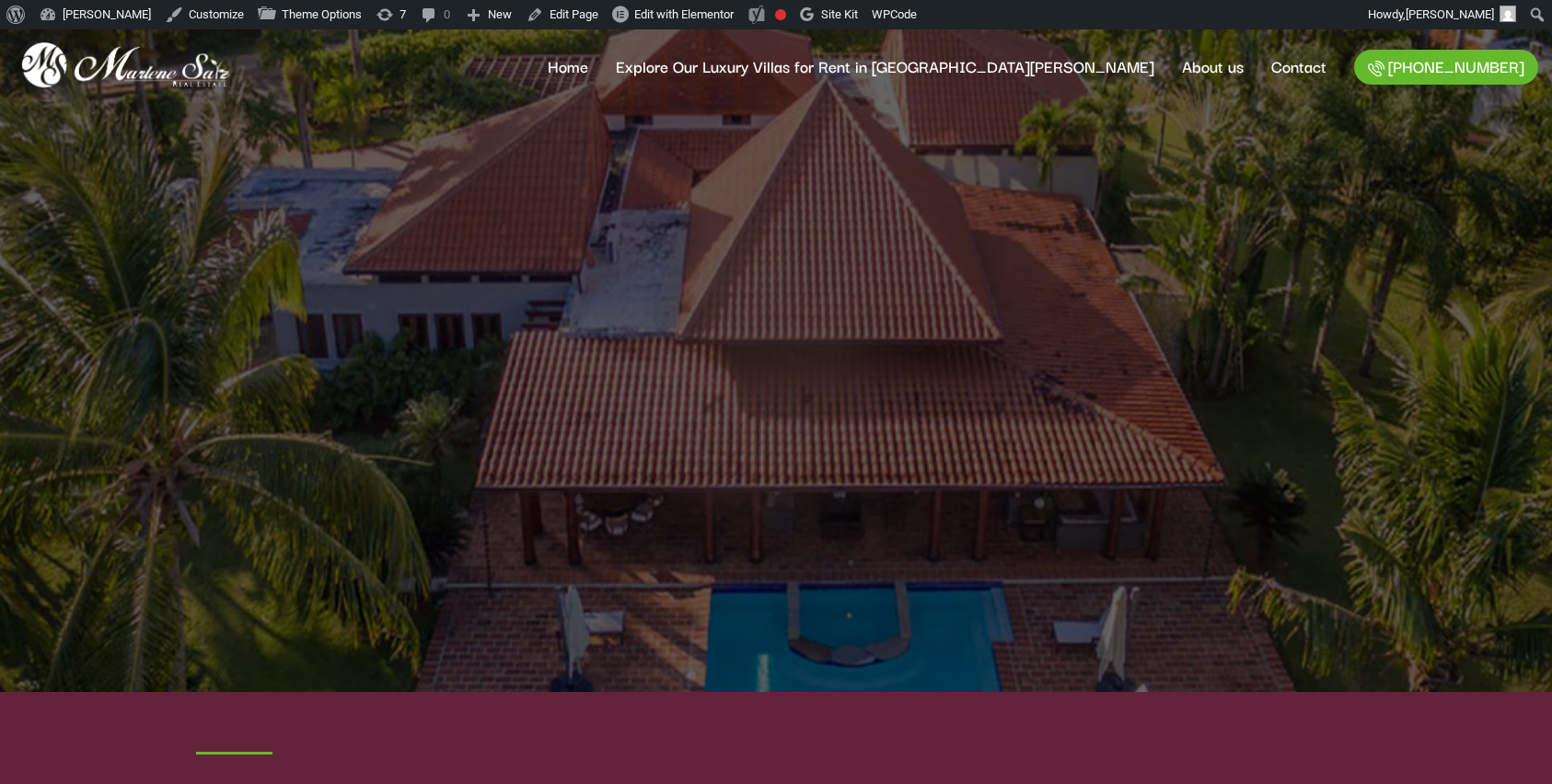 scroll, scrollTop: 0, scrollLeft: 0, axis: both 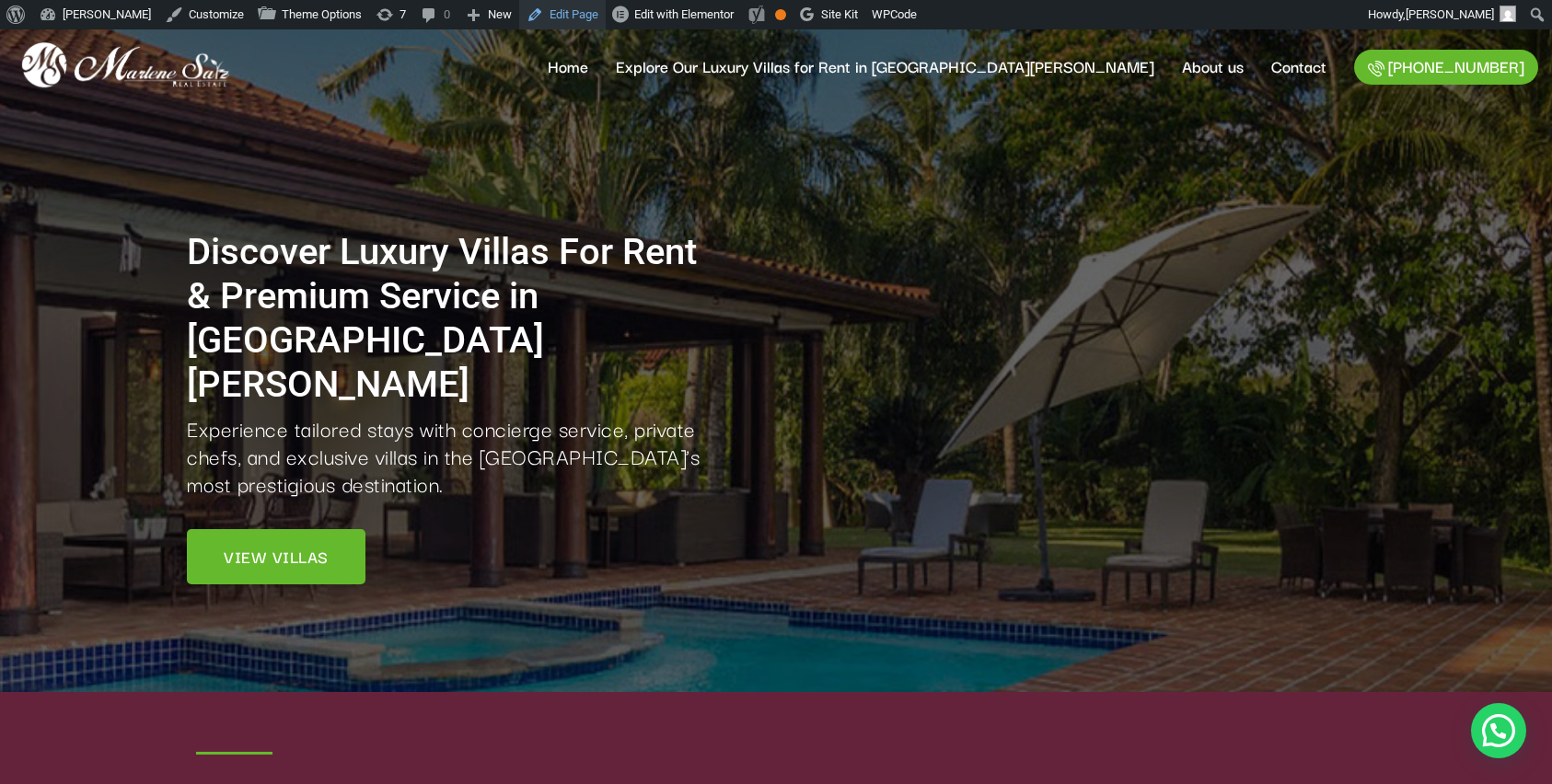 click on "Edit Page" at bounding box center (562, 15) 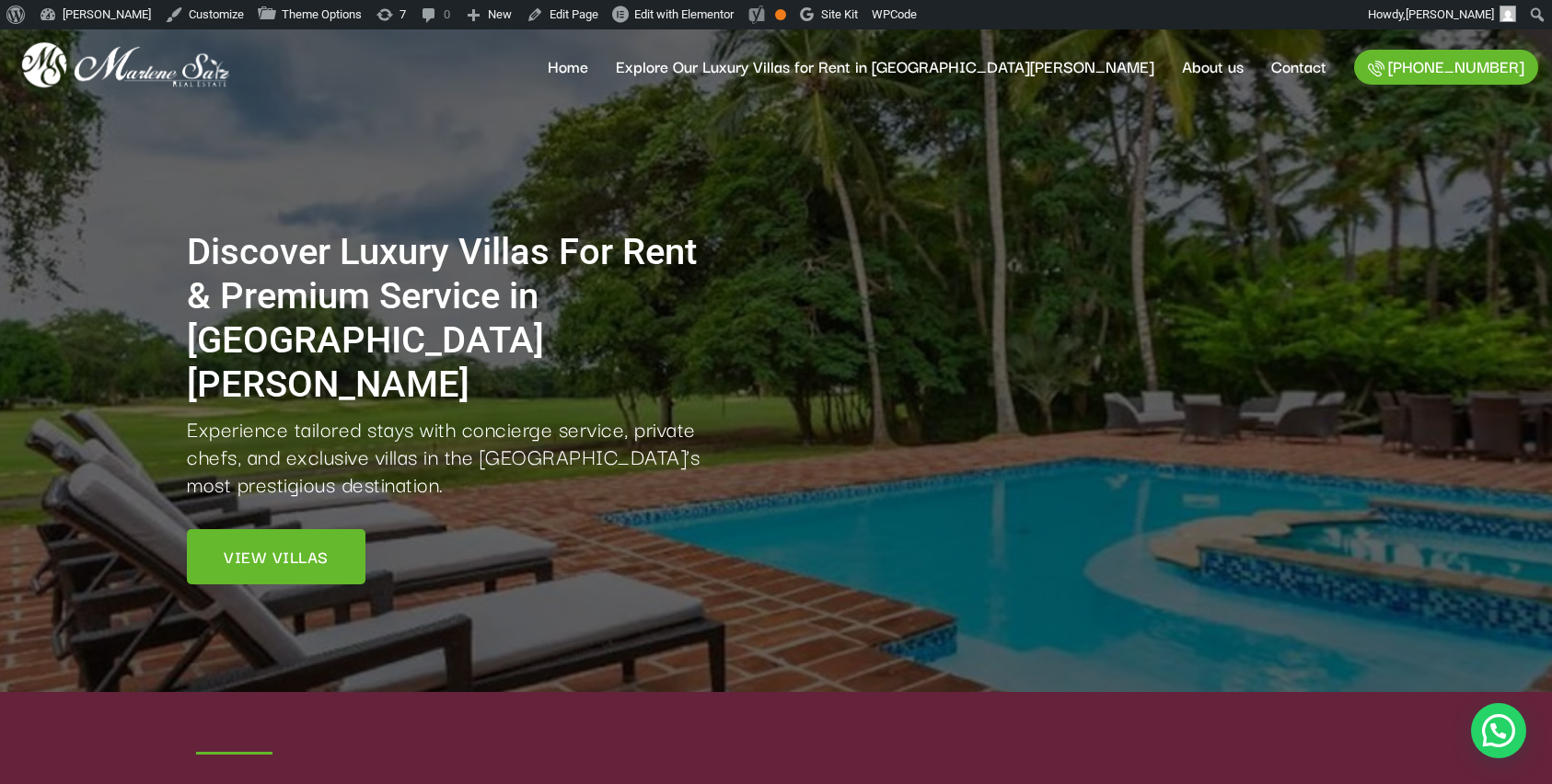 click on "Discover Luxury Villas For Rent & Premium Service in Casa de Campo
Experience tailored stays with concierge service, private chefs, and exclusive villas in the Dominican Republic’s most prestigious destination.
View Villas" at bounding box center (776, 398) 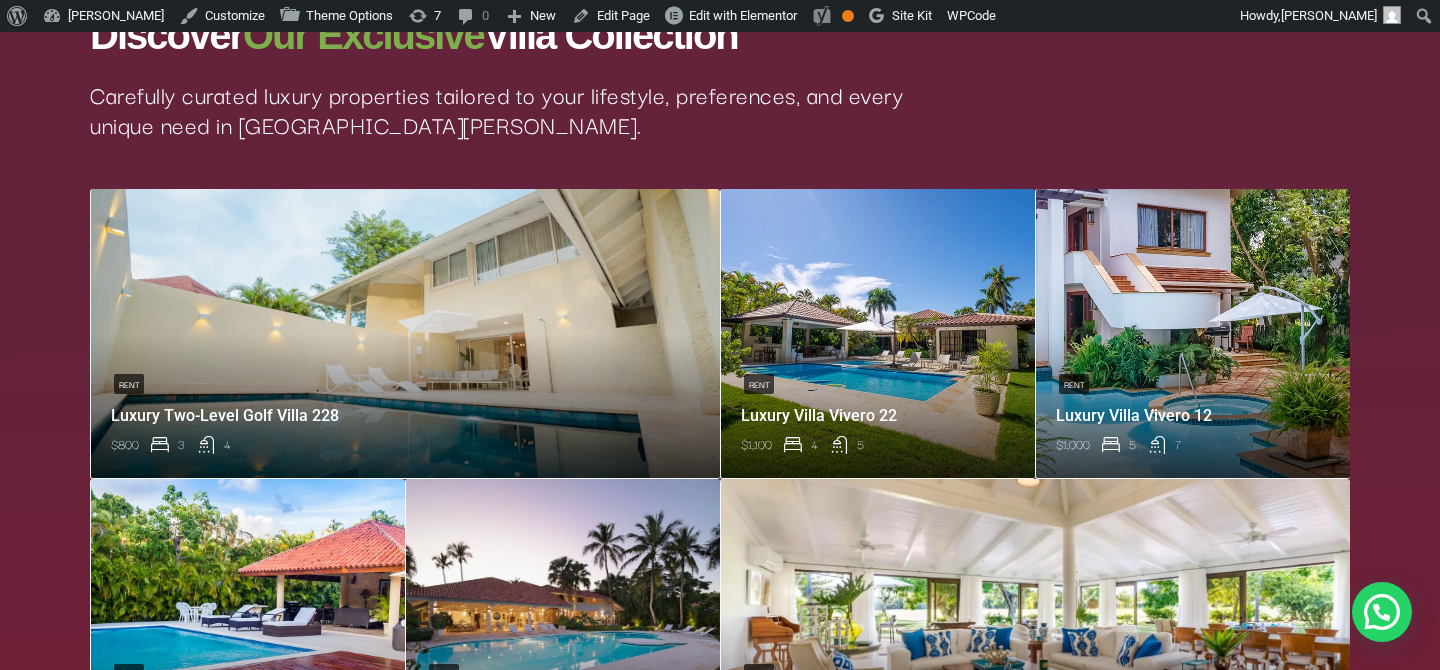 scroll, scrollTop: 929, scrollLeft: 0, axis: vertical 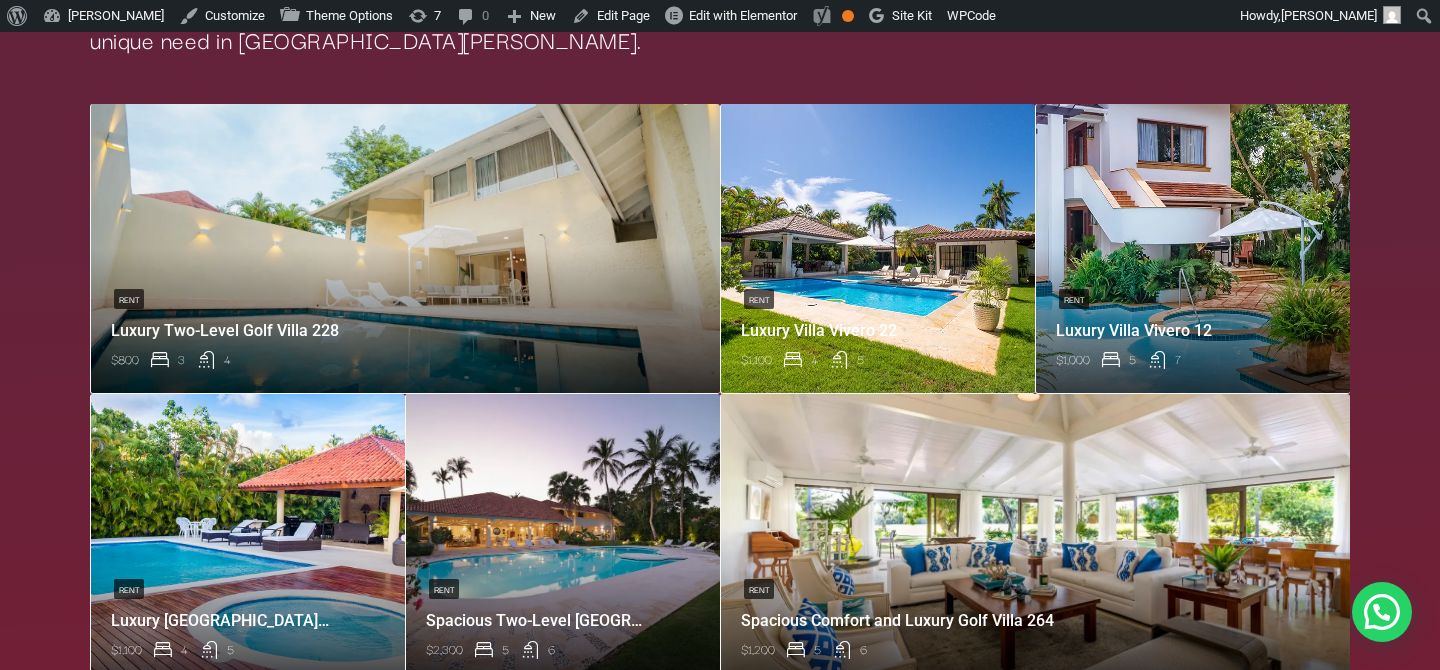 click at bounding box center (878, 248) 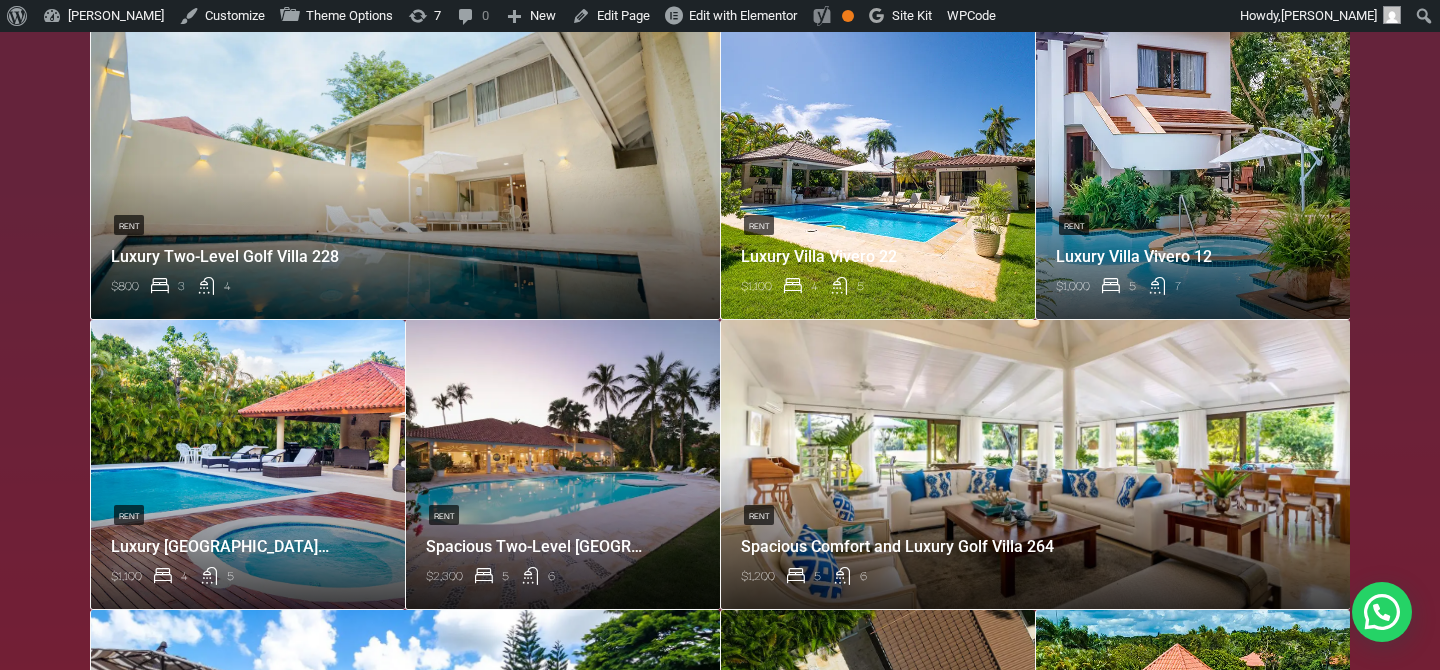 scroll, scrollTop: 1012, scrollLeft: 0, axis: vertical 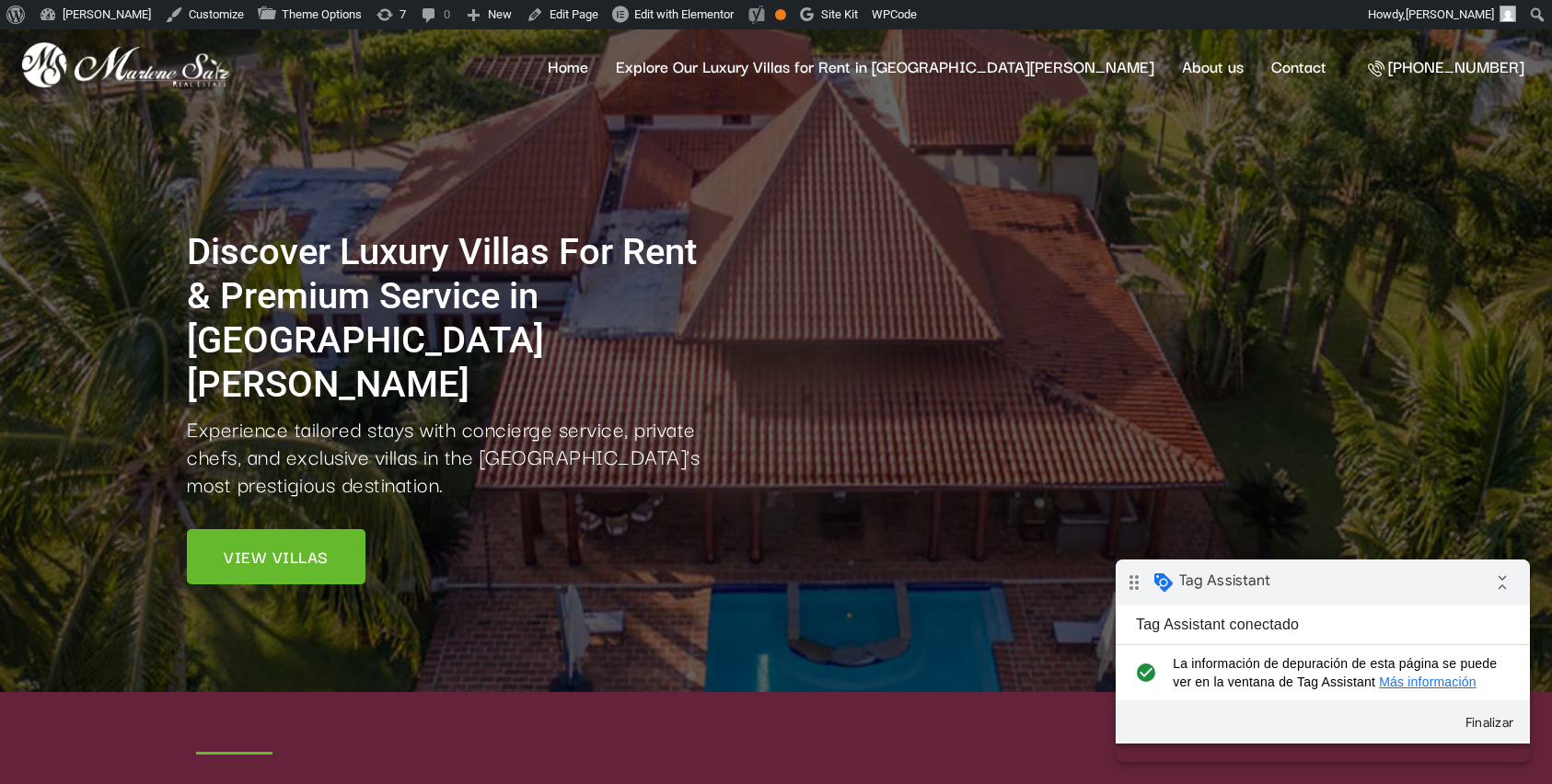 click on "[PHONE_NUMBER]" at bounding box center [1446, 67] 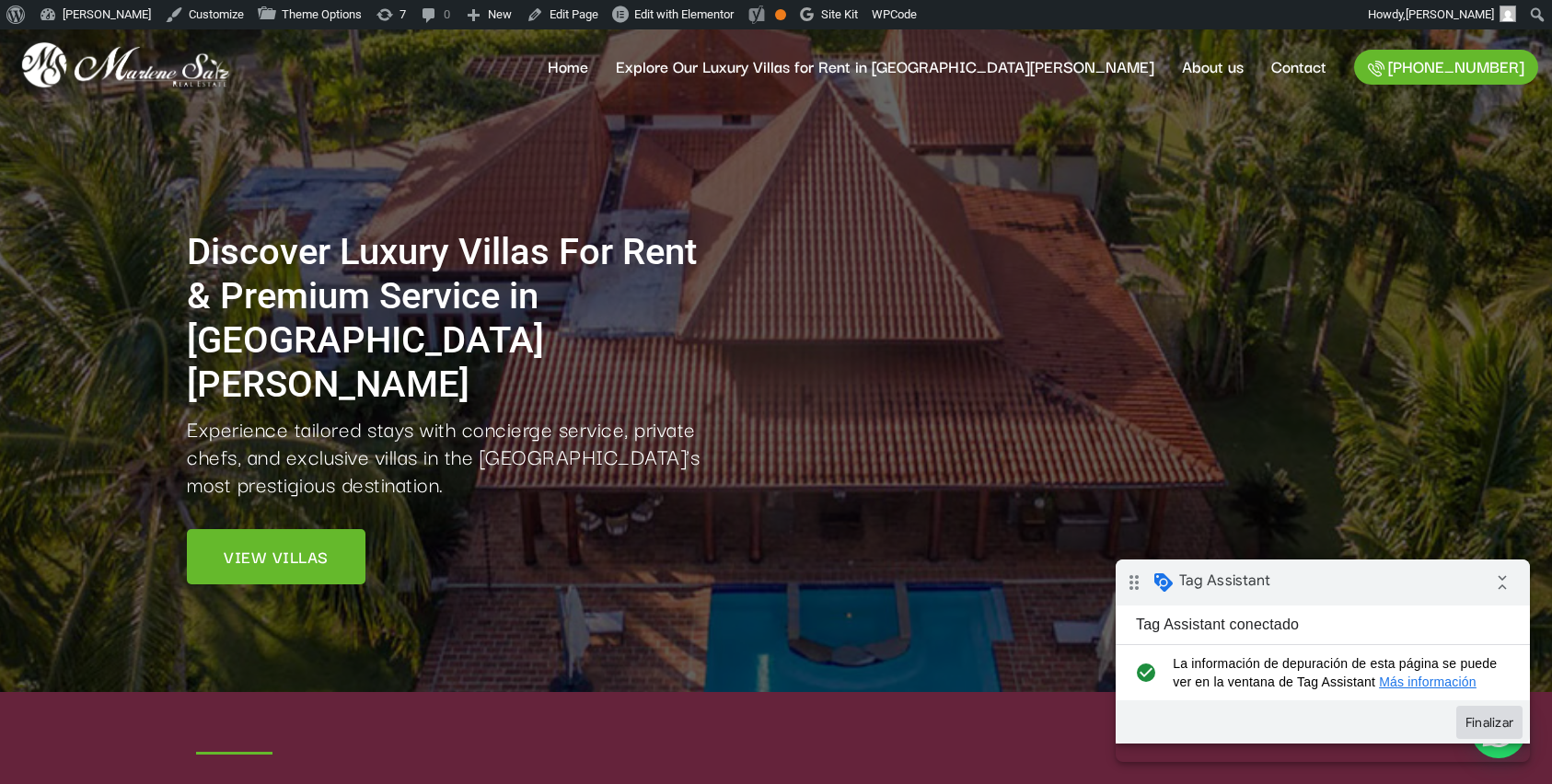 click on "Finalizar" at bounding box center [1489, 722] 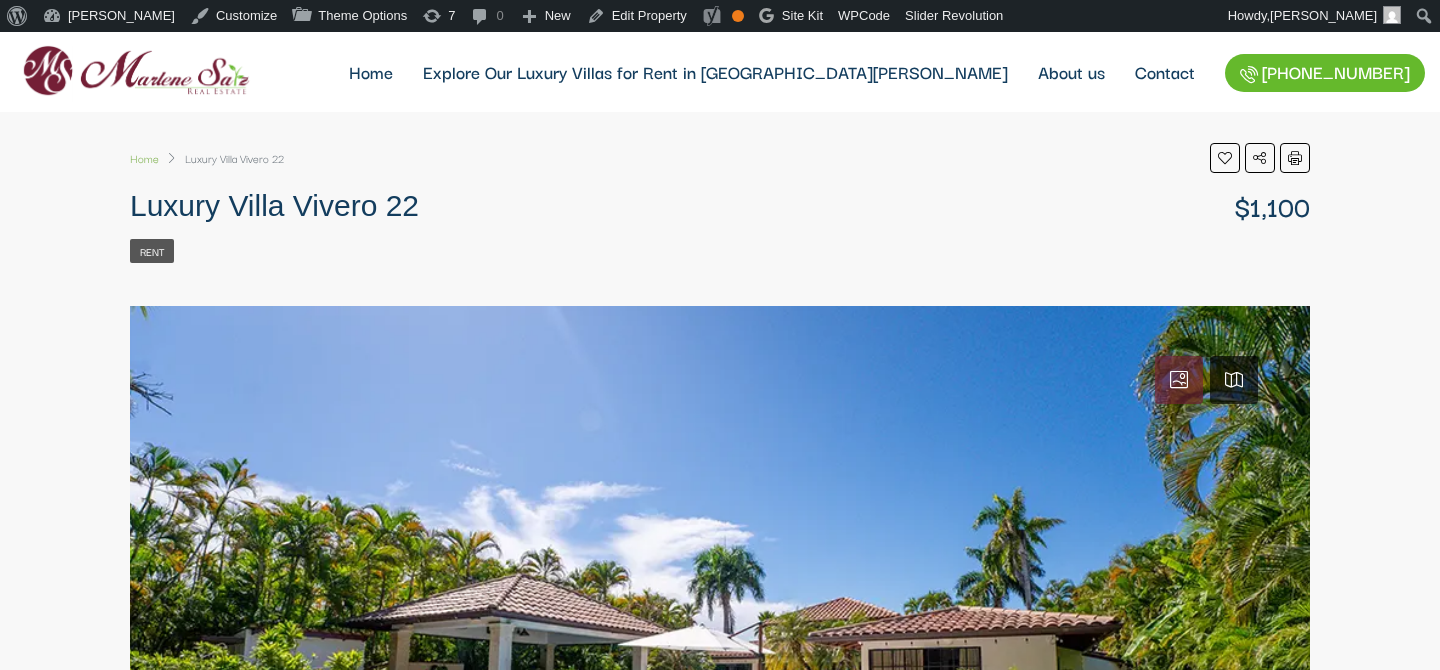 scroll, scrollTop: 0, scrollLeft: 0, axis: both 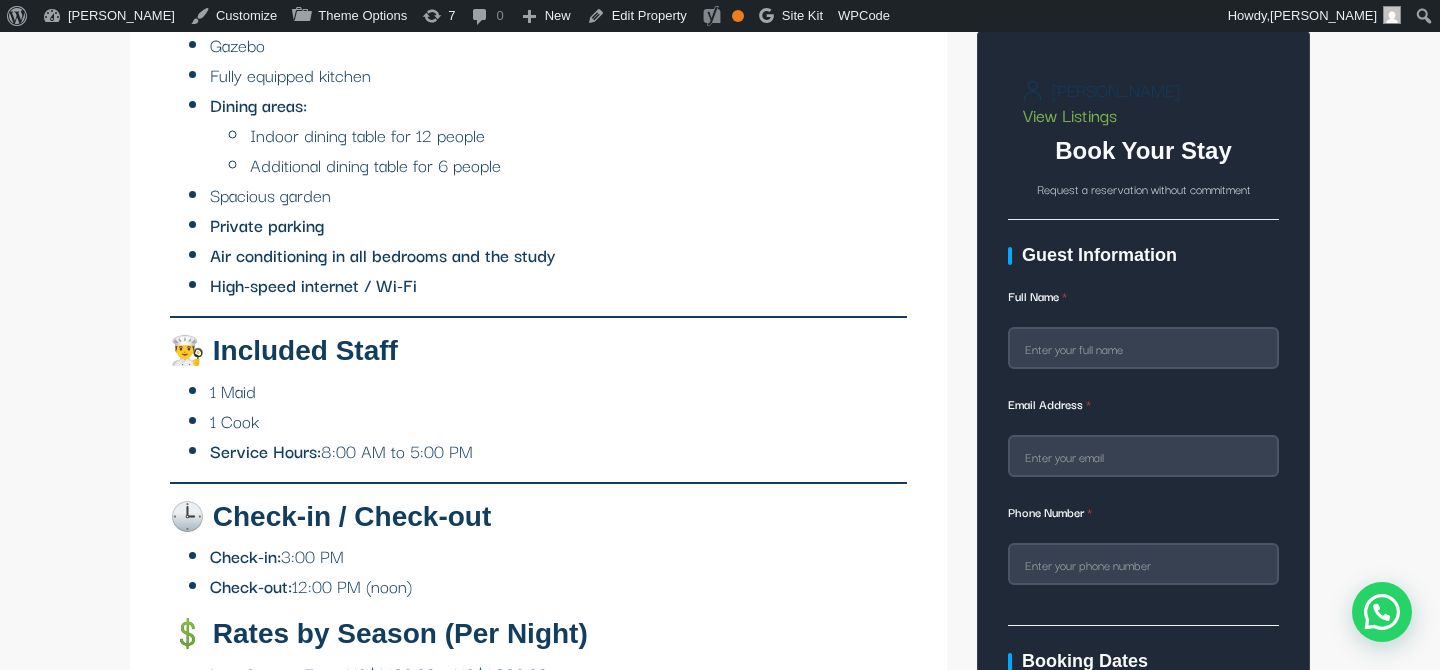 click on "[PERSON_NAME] View Listings
Book Your Stay
Request a reservation without commitment
Guest Information
Full Name
Email Address
Phone Number
Booking Dates 0 1 2" at bounding box center (1143, 1788) 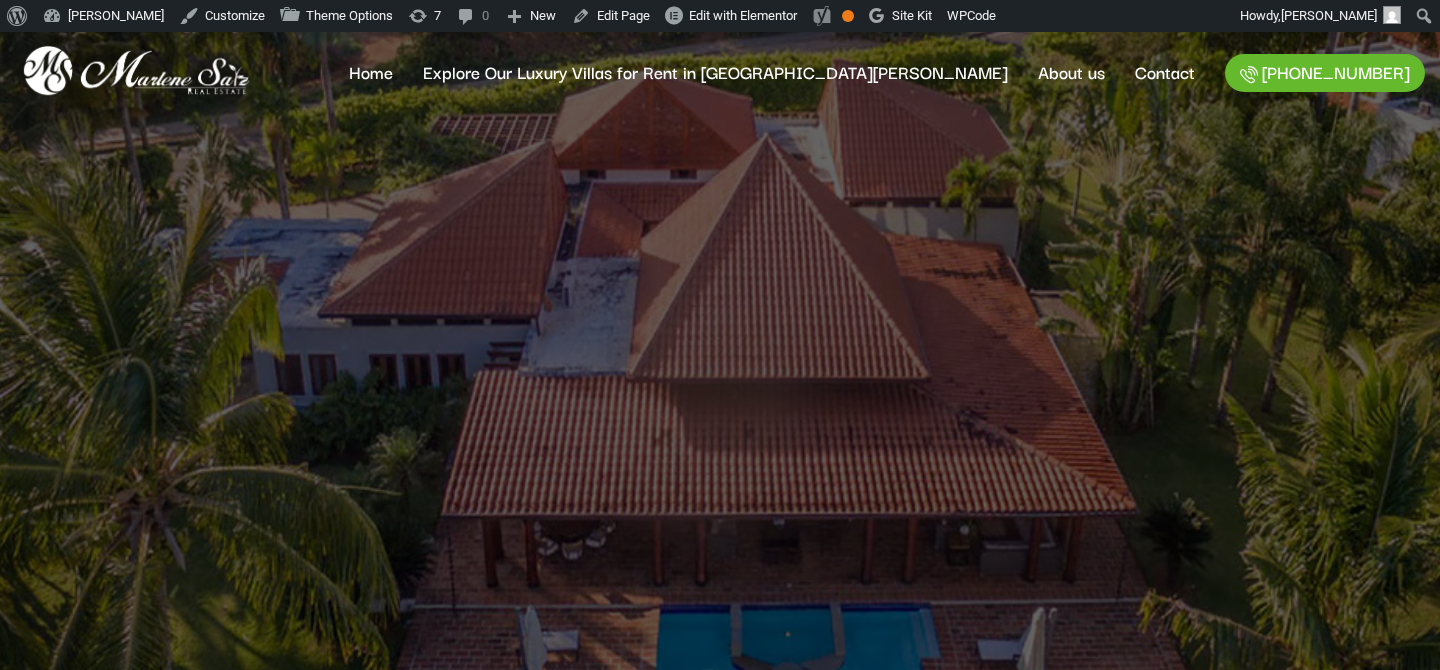 scroll, scrollTop: 0, scrollLeft: 0, axis: both 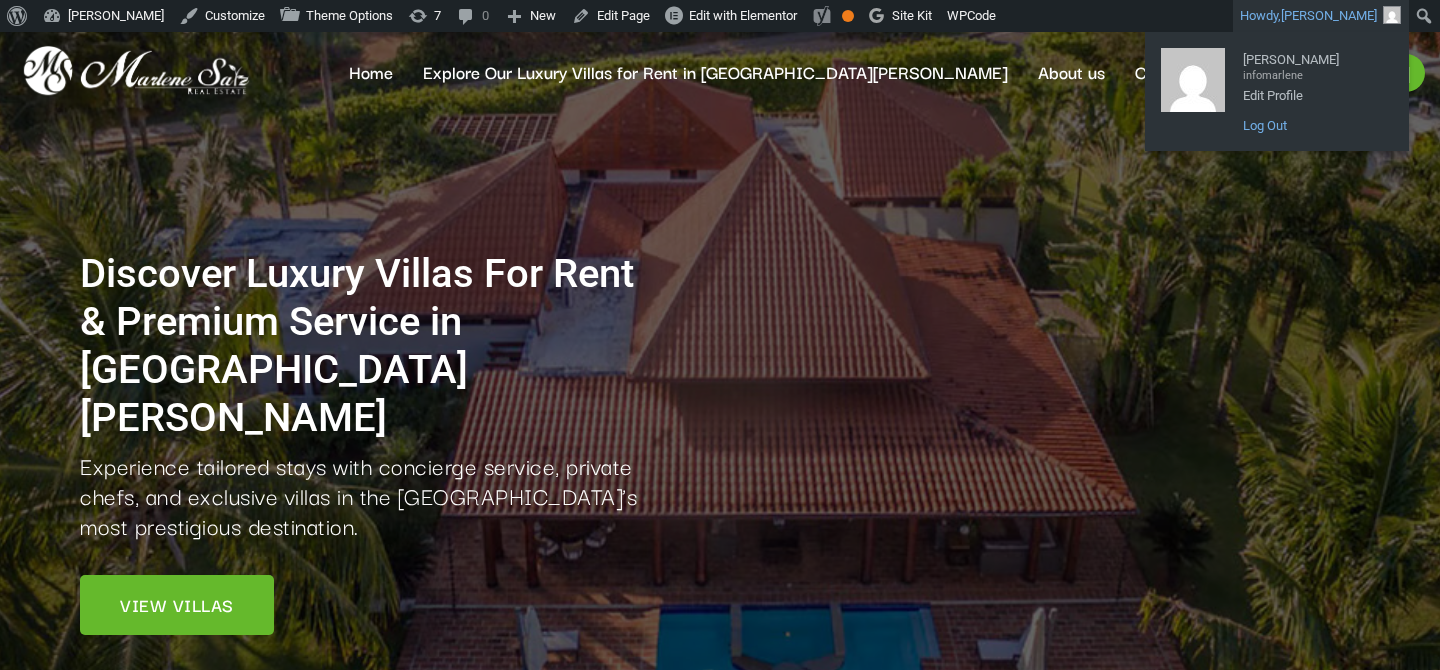 click on "Log Out" at bounding box center [1313, 126] 